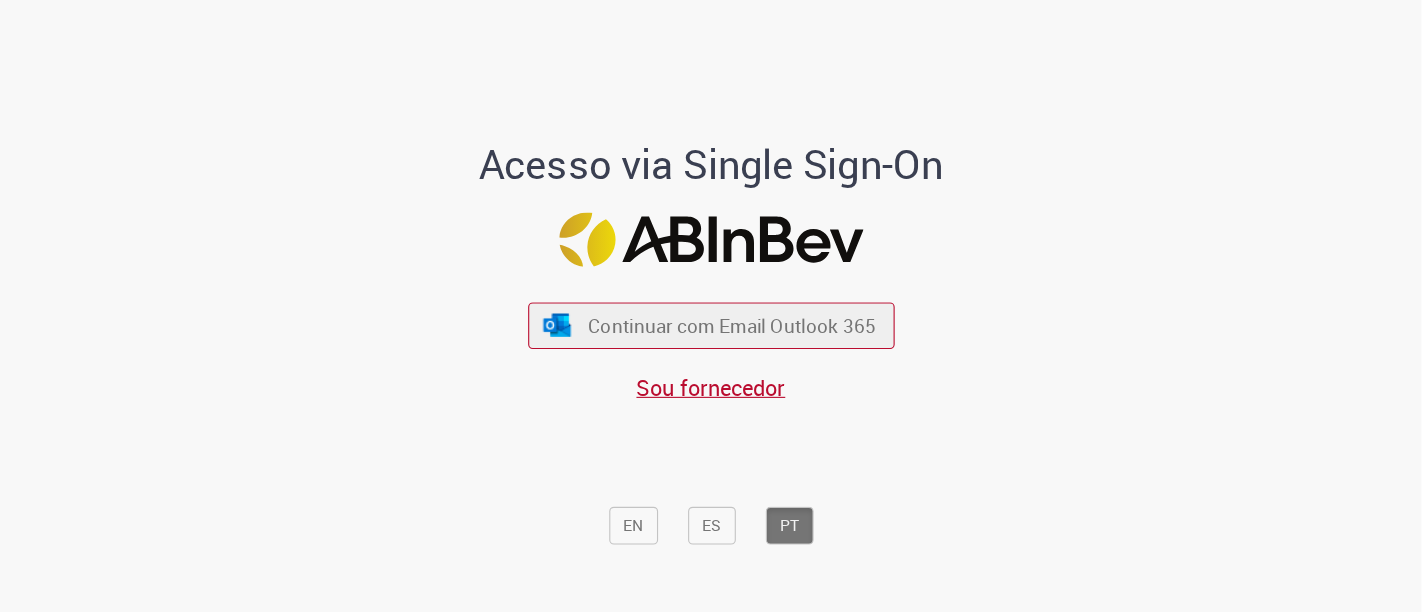 scroll, scrollTop: 0, scrollLeft: 0, axis: both 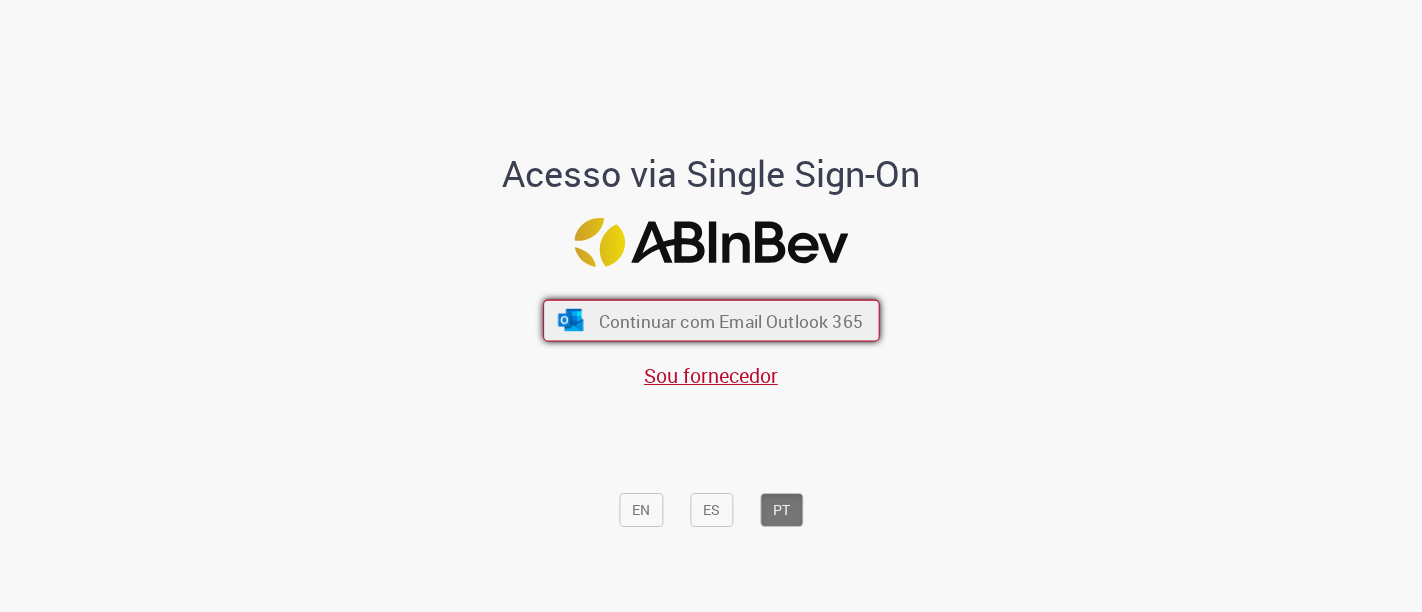 click on "Continuar com Email Outlook 365" at bounding box center (730, 320) 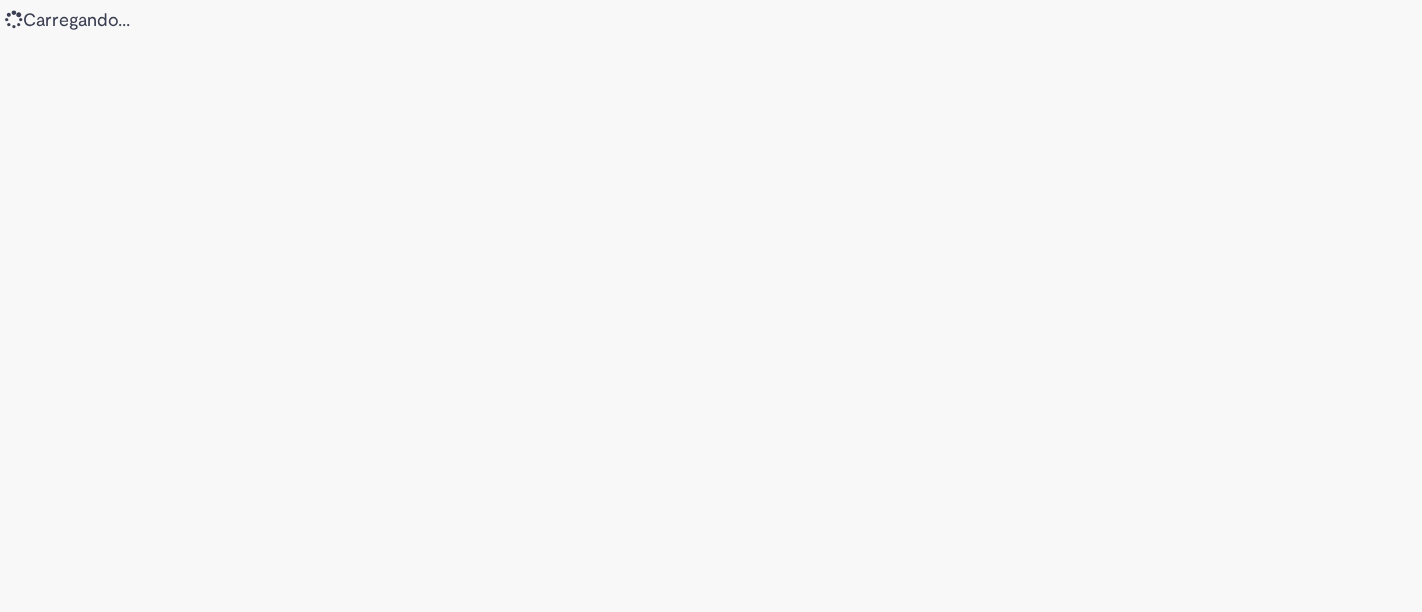 scroll, scrollTop: 0, scrollLeft: 0, axis: both 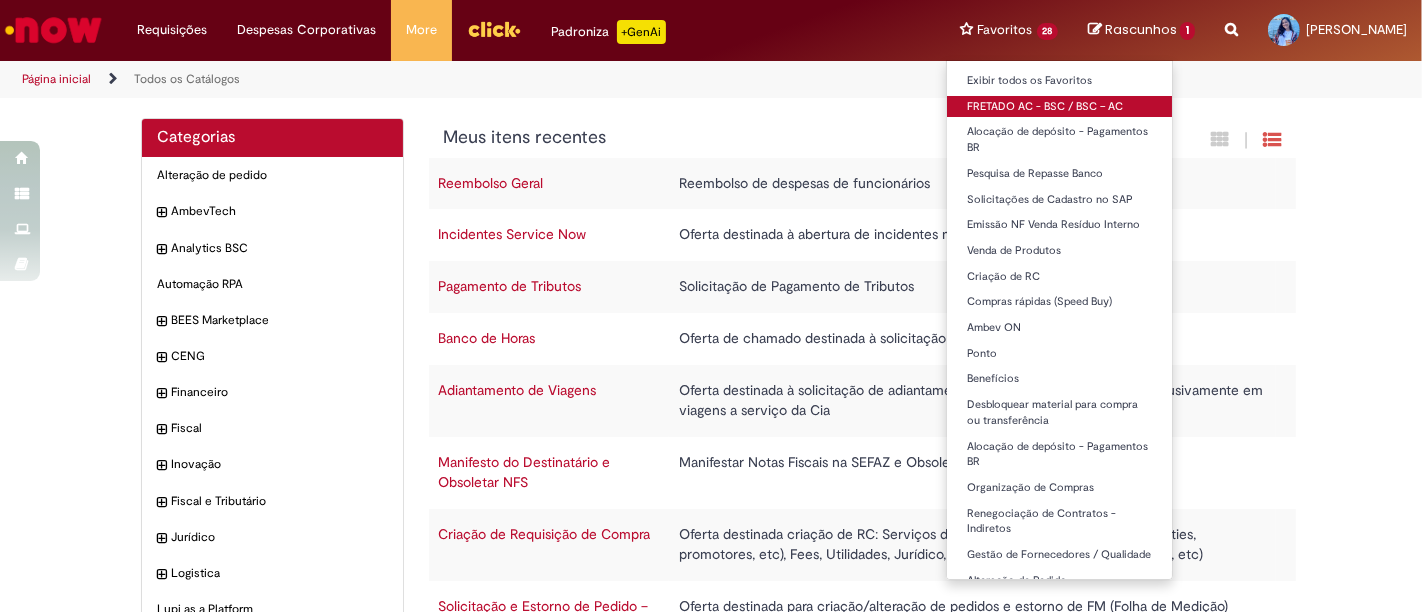 click on "FRETADO AC - BSC / BSC – AC" at bounding box center (1060, 107) 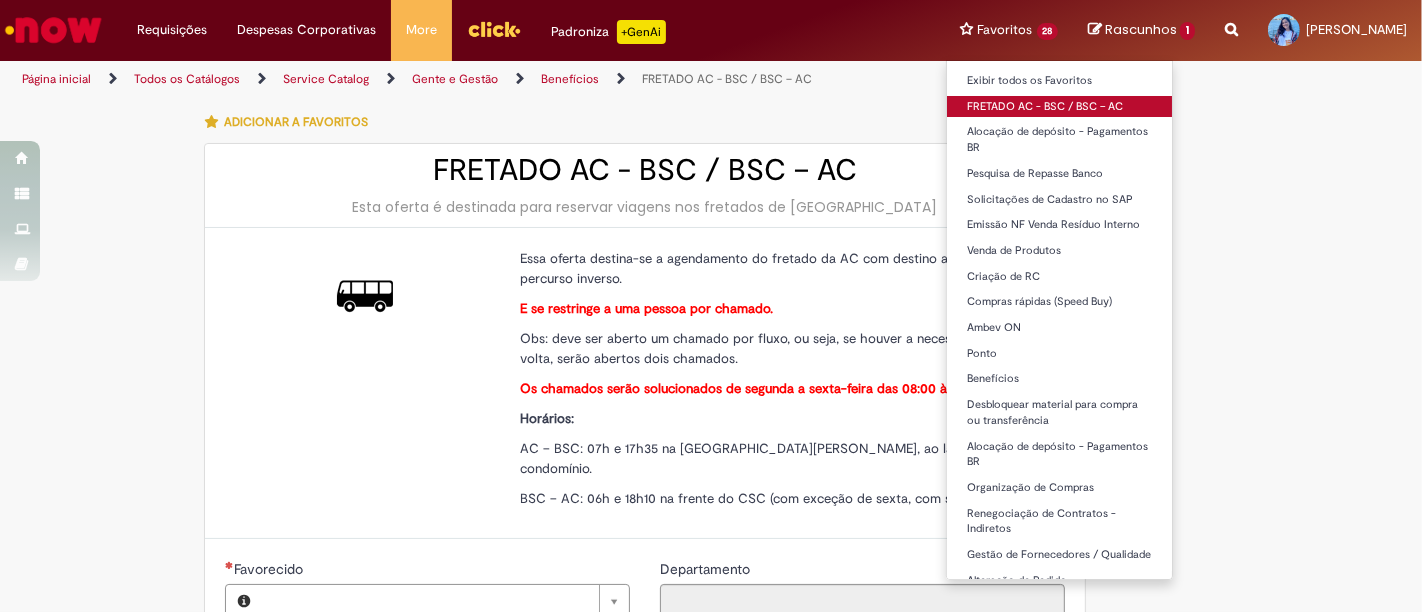 type on "********" 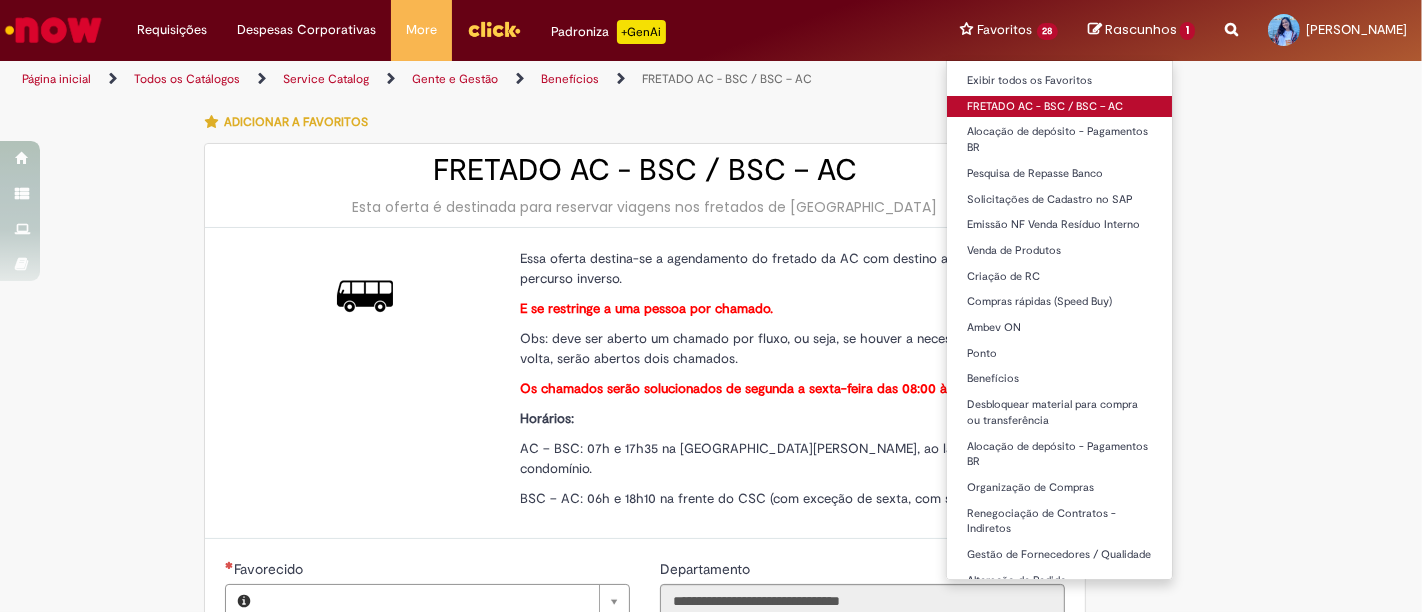 type on "**********" 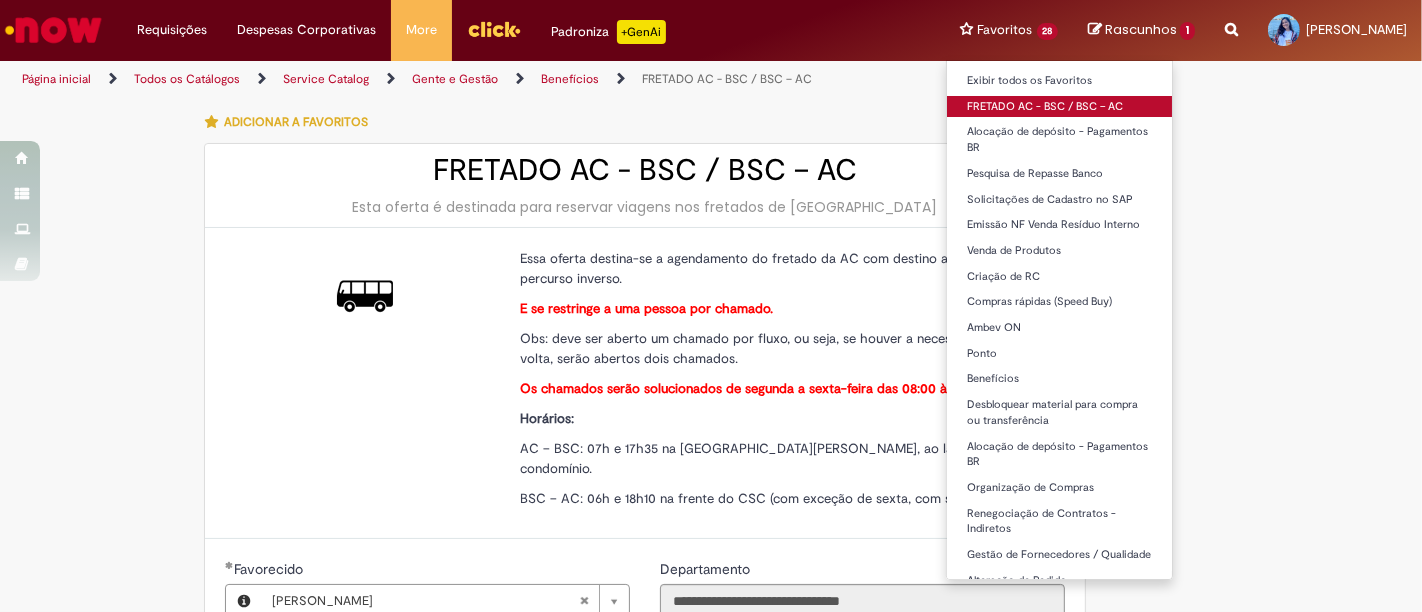 type on "**********" 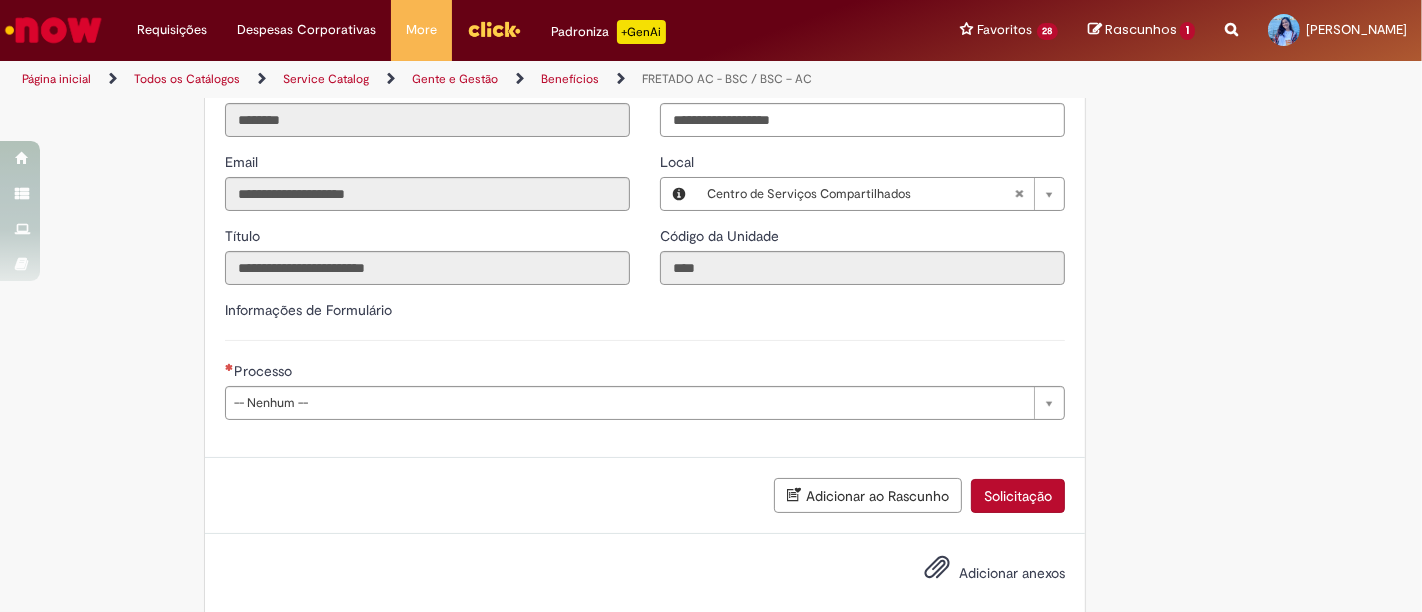 scroll, scrollTop: 562, scrollLeft: 0, axis: vertical 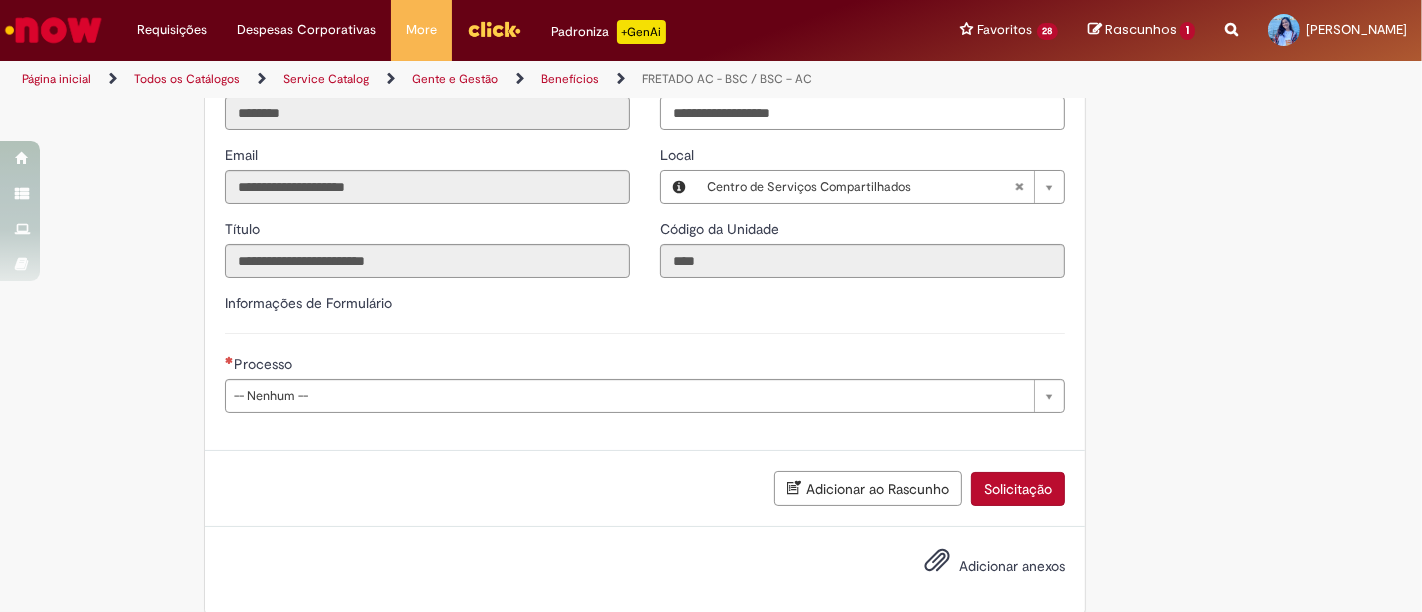 click on "**********" at bounding box center (645, 360) 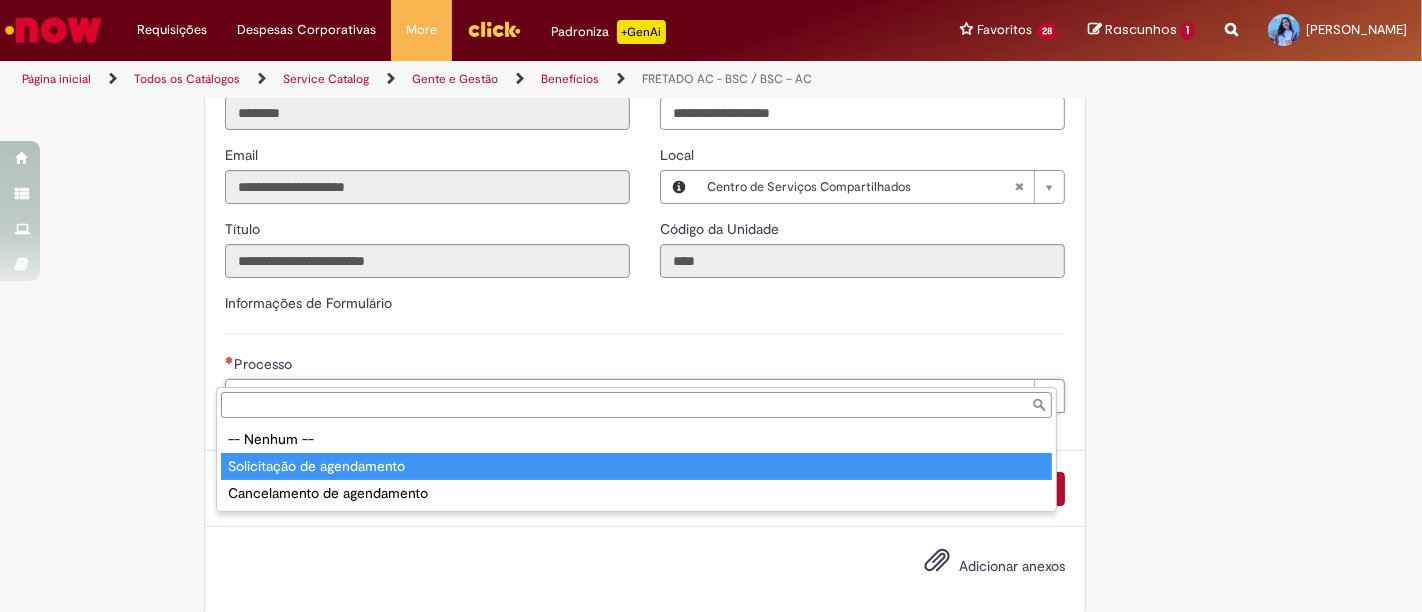 type on "**********" 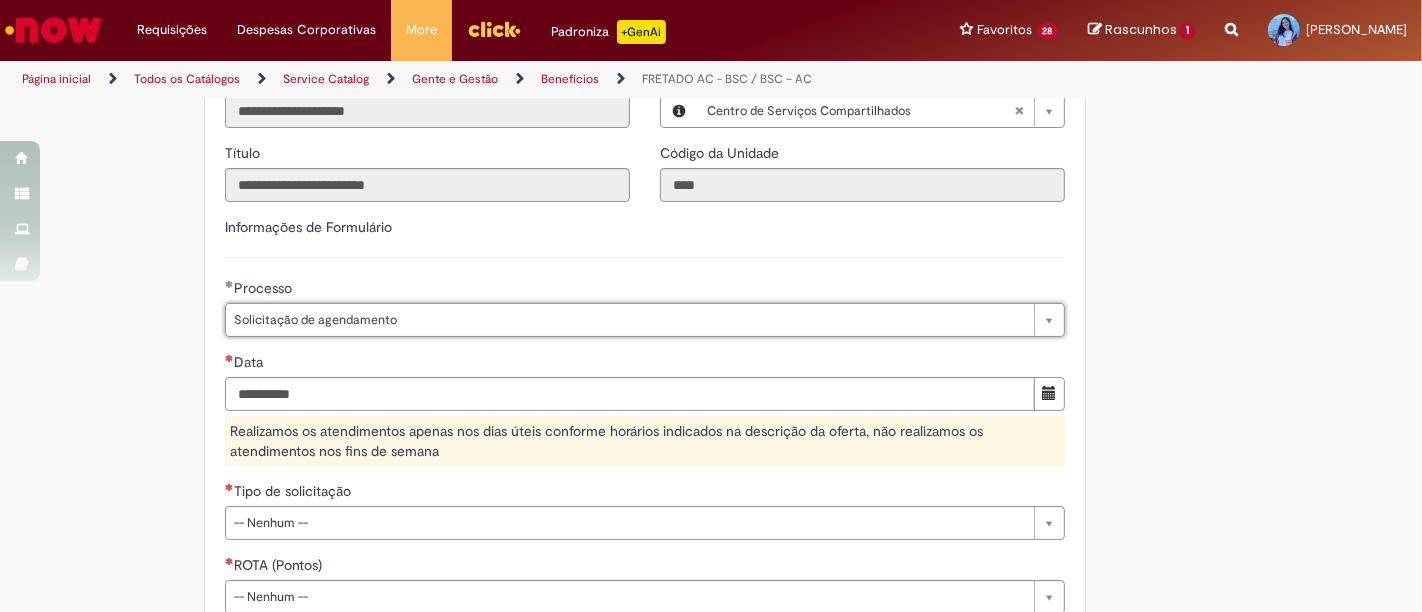 scroll, scrollTop: 673, scrollLeft: 0, axis: vertical 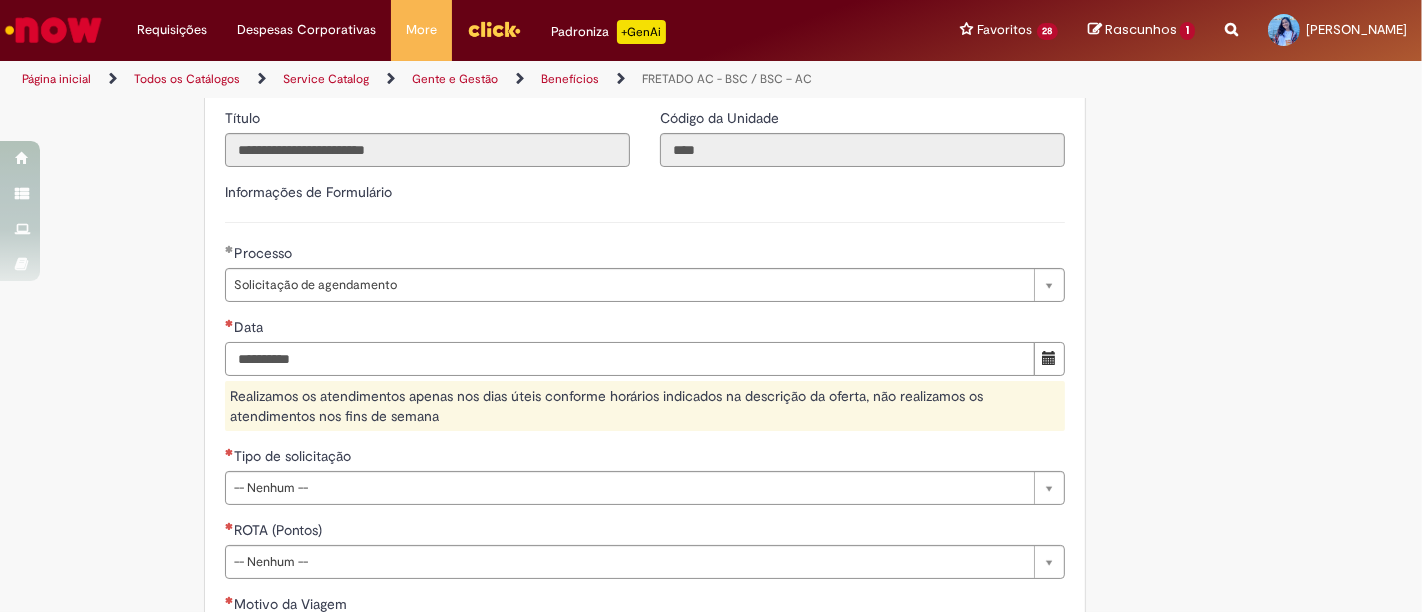 click on "Data" at bounding box center [630, 359] 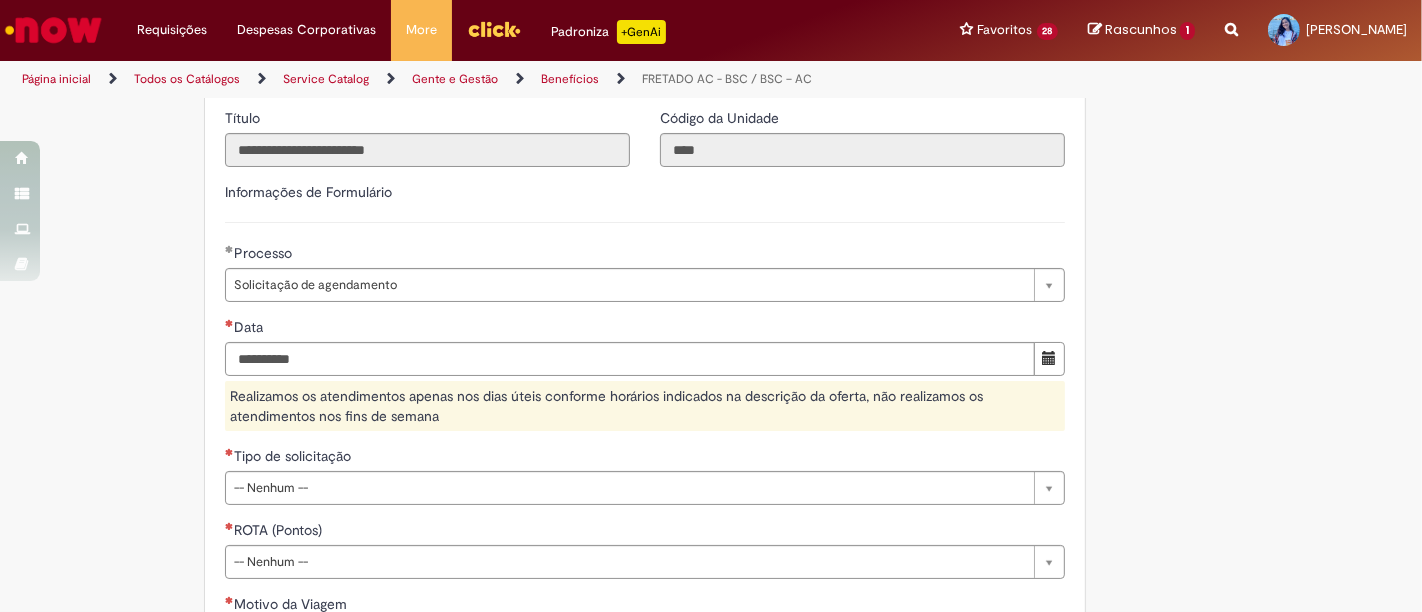 type 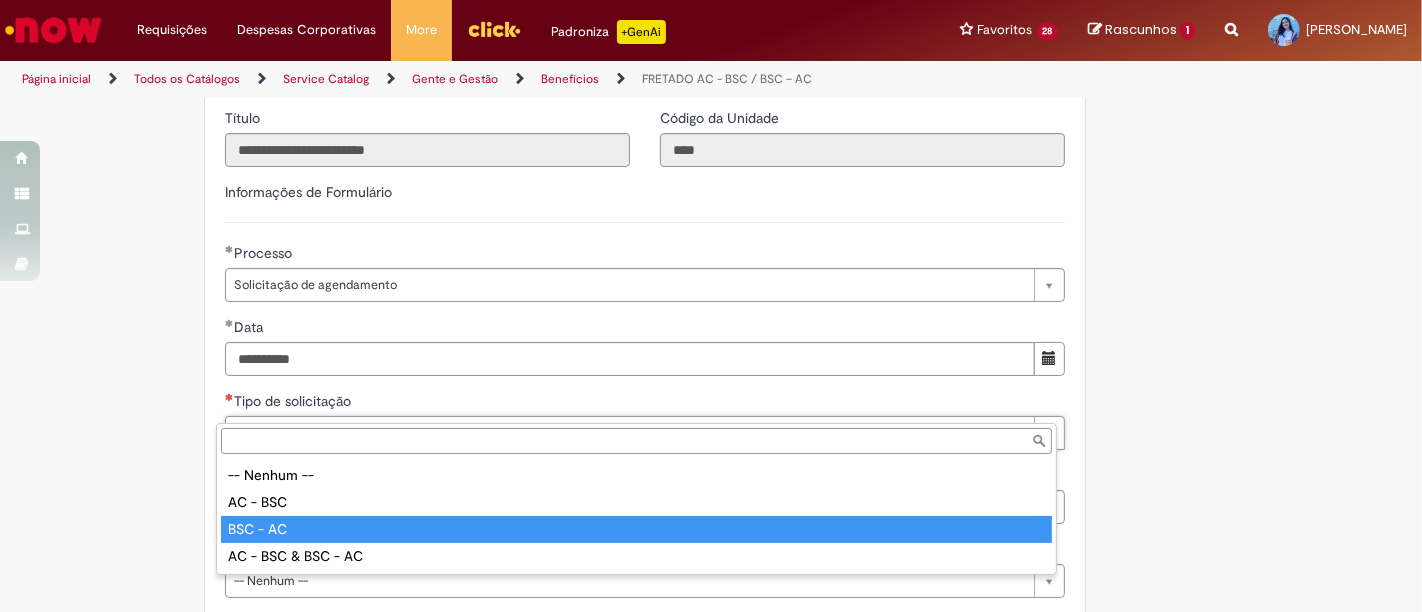 type on "********" 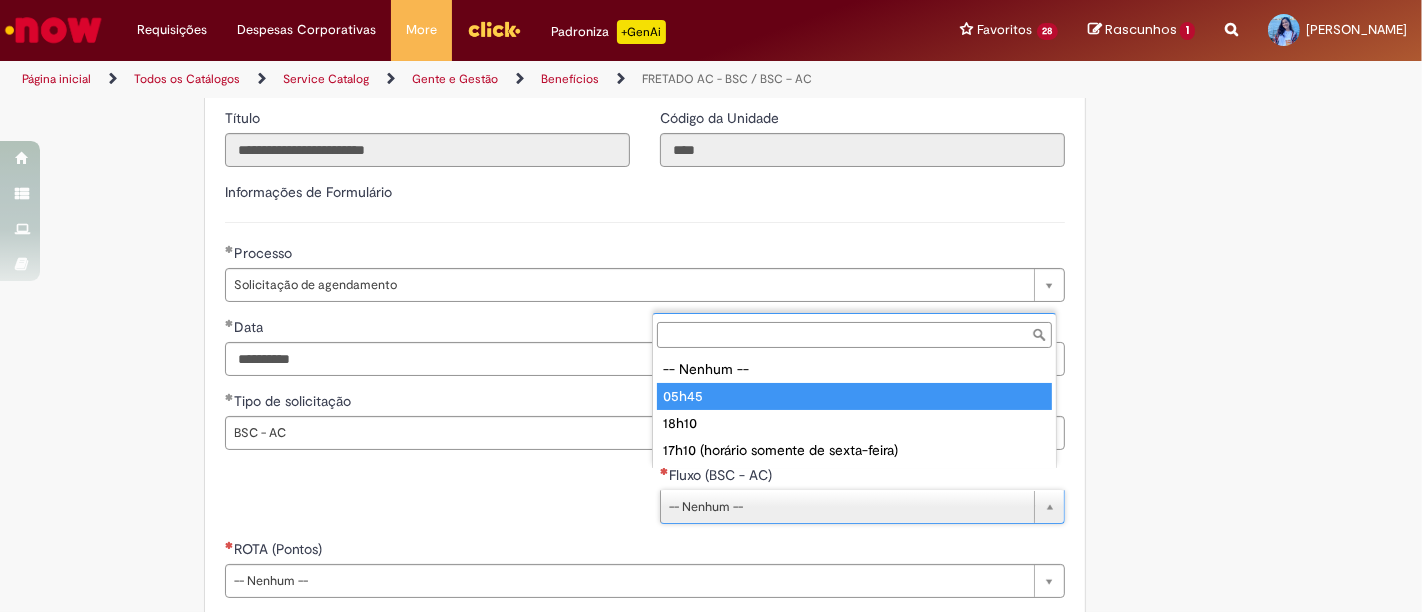 type on "*****" 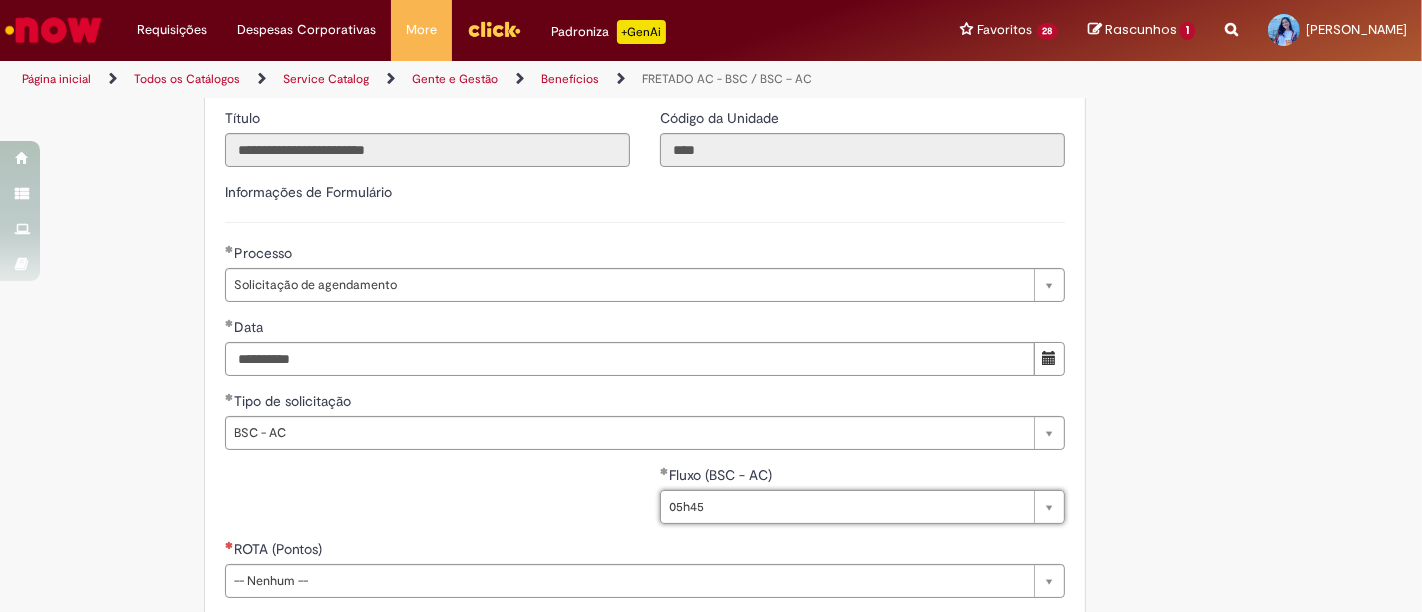 click on "**********" at bounding box center (645, 502) 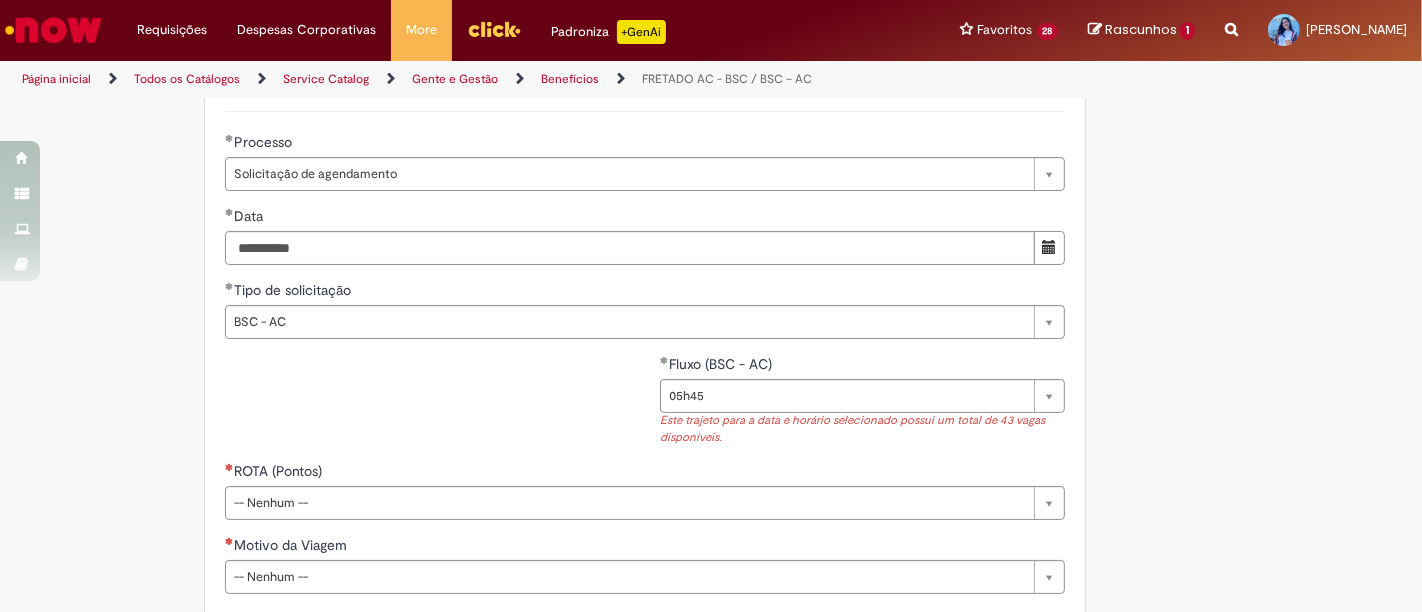 scroll, scrollTop: 895, scrollLeft: 0, axis: vertical 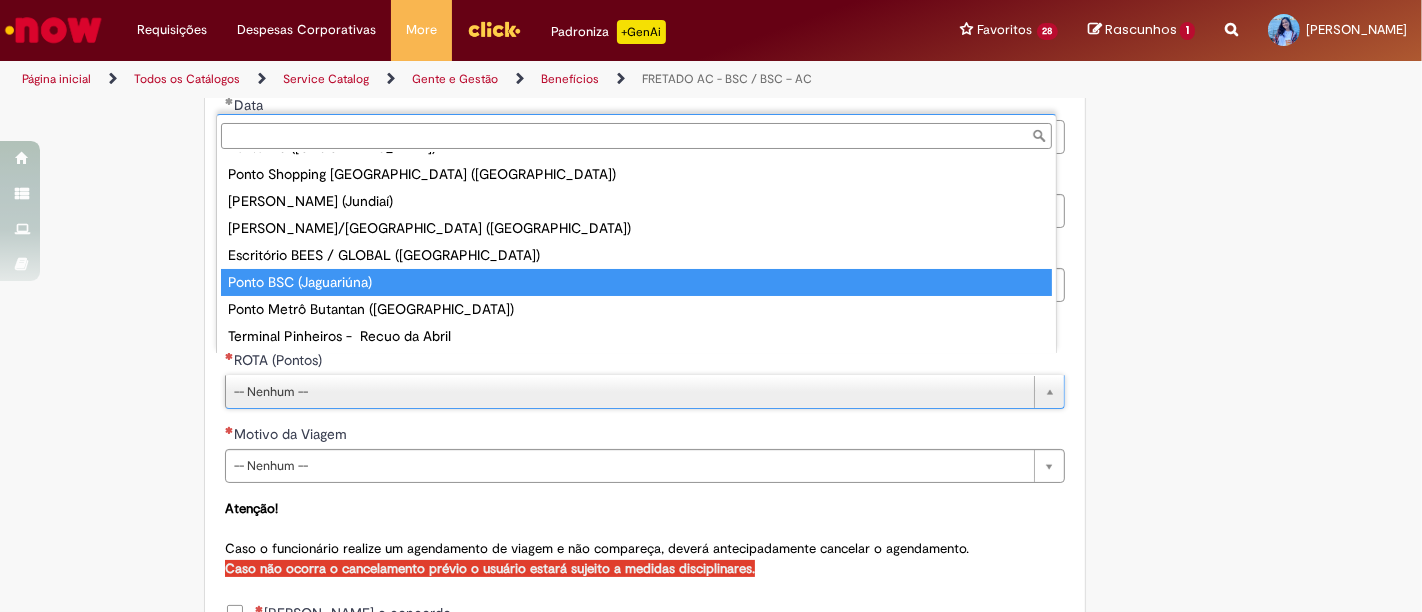 type on "**********" 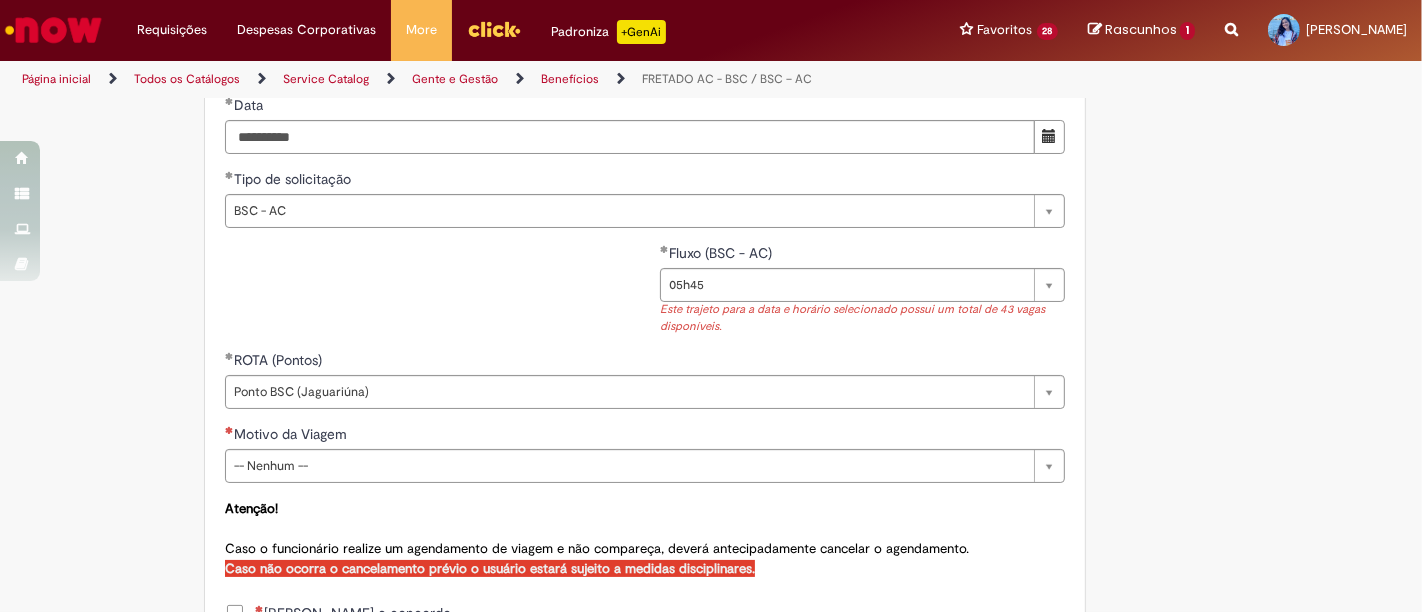 click on "**********" at bounding box center (613, 27) 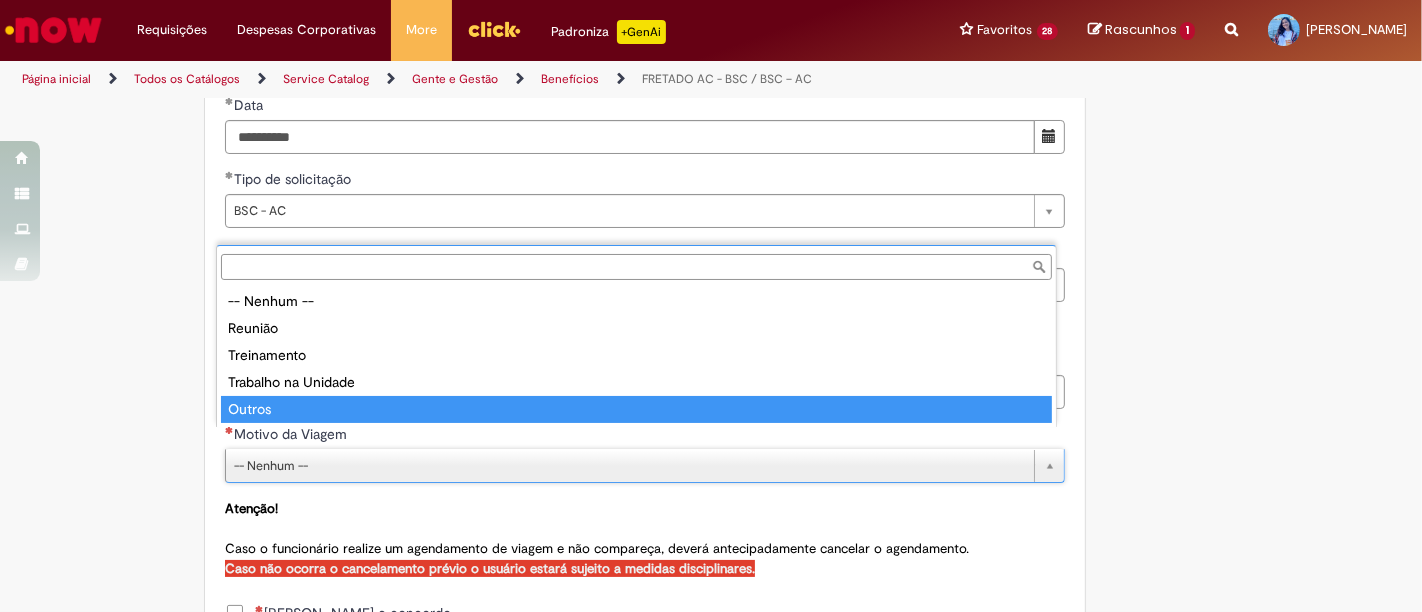 type on "******" 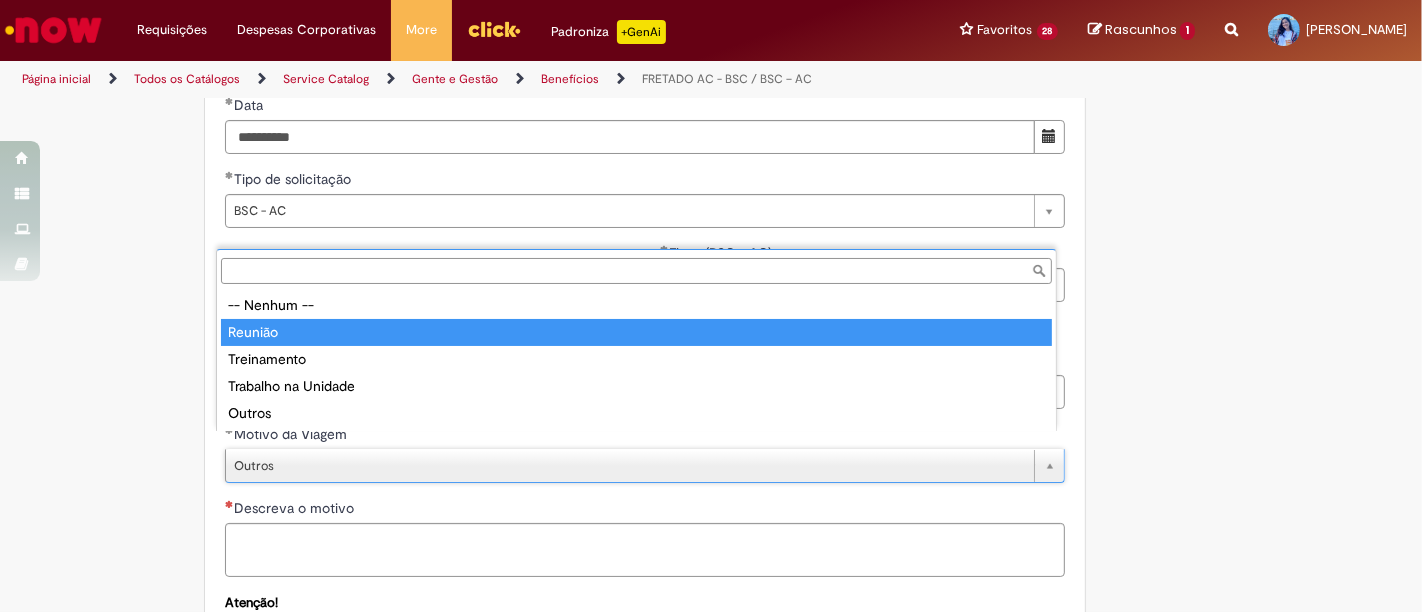 type on "*******" 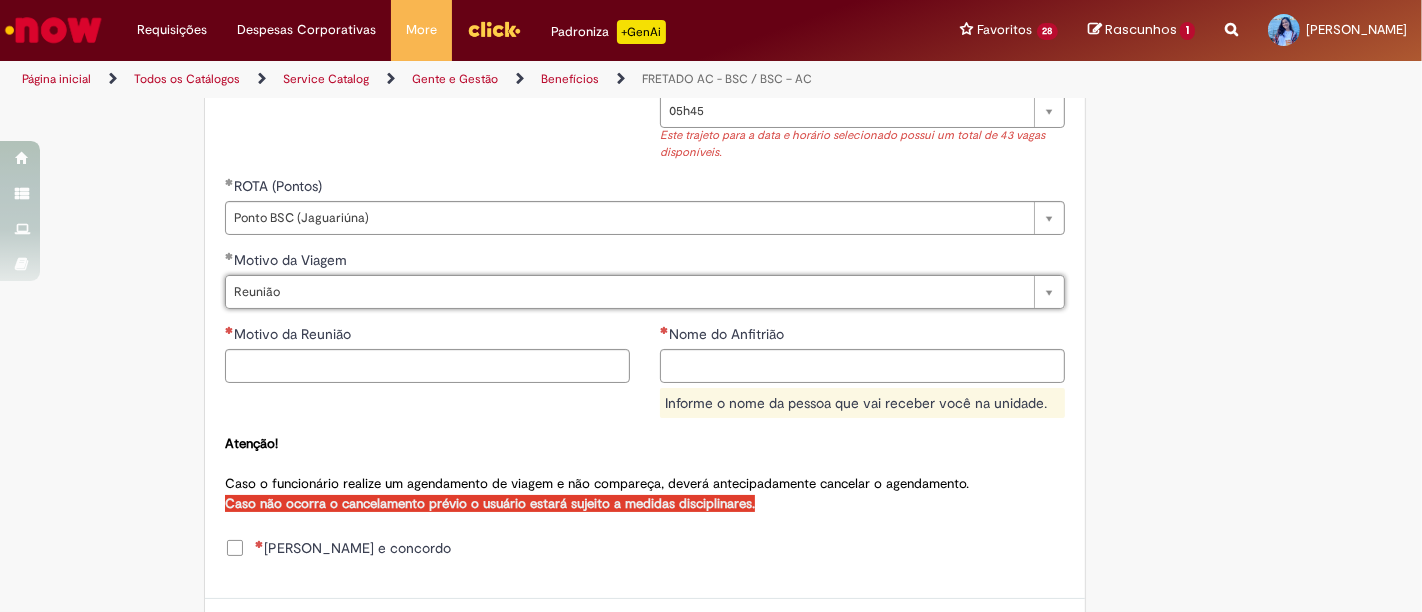 scroll, scrollTop: 1117, scrollLeft: 0, axis: vertical 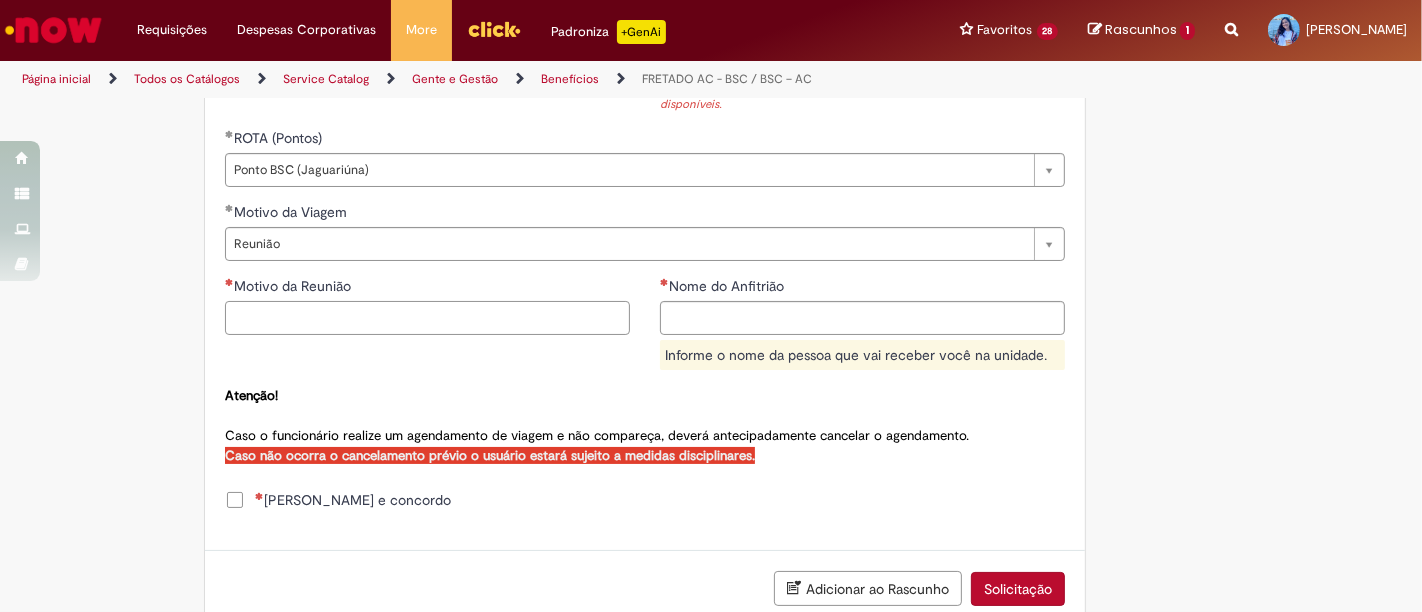 click on "Motivo da Reunião" at bounding box center (427, 318) 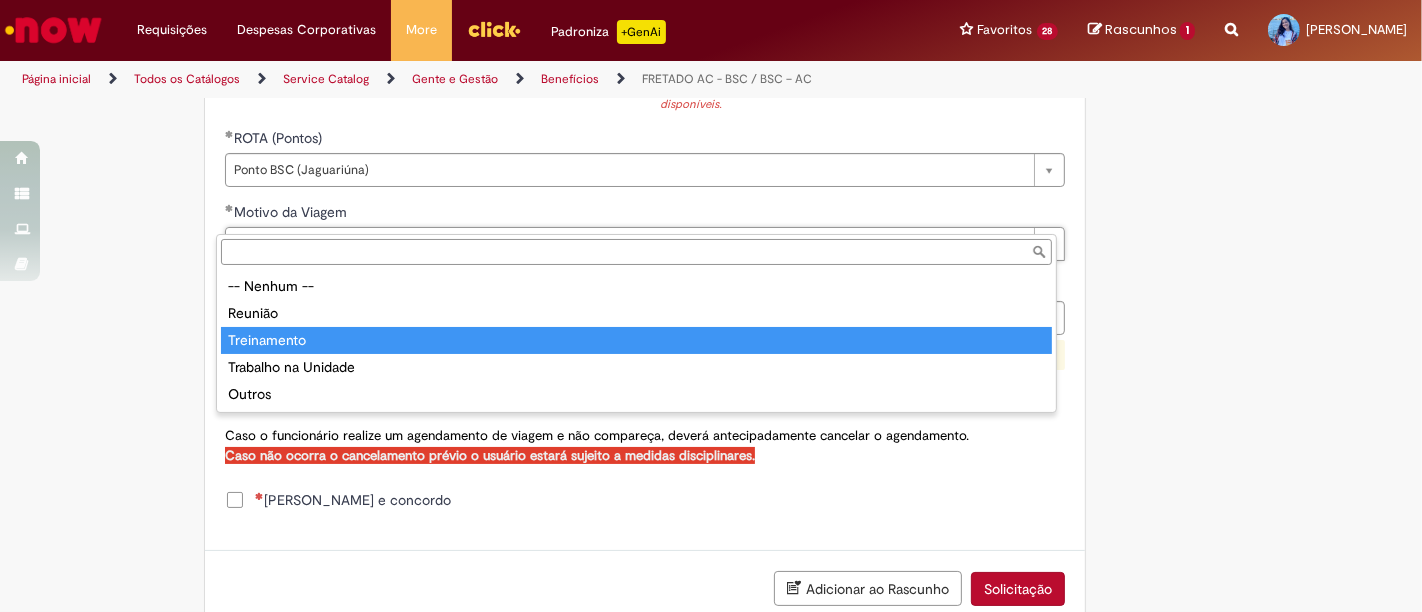 type on "**********" 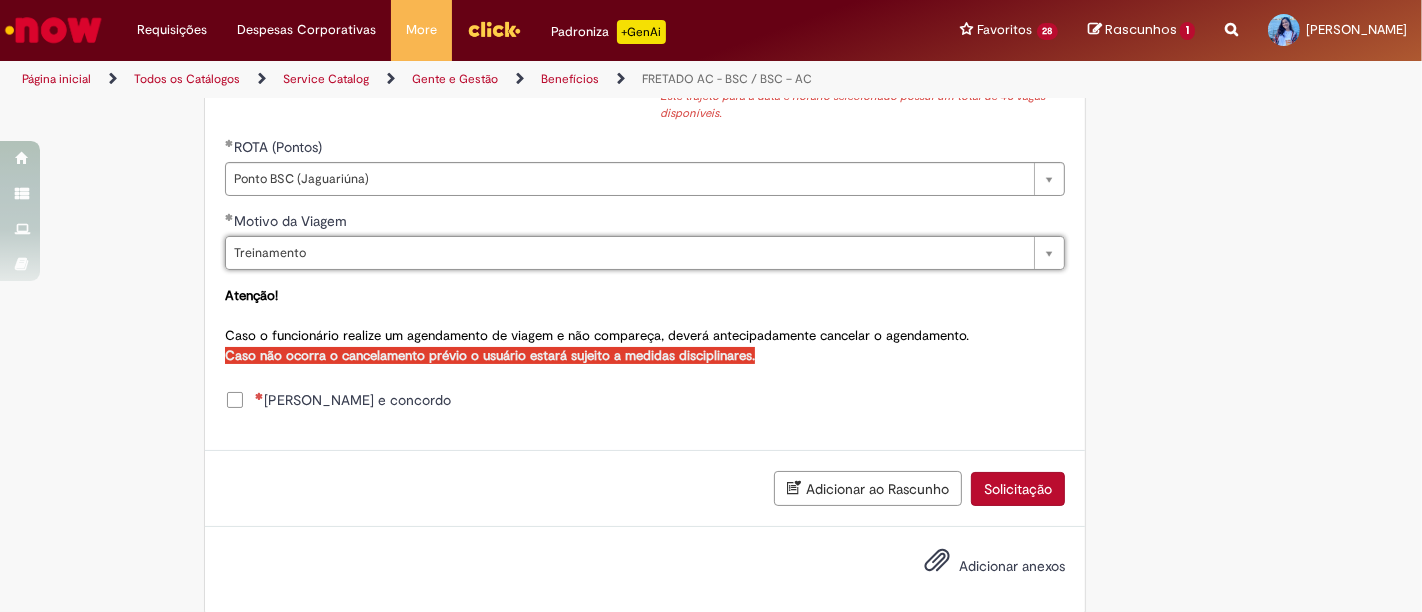 scroll, scrollTop: 0, scrollLeft: 0, axis: both 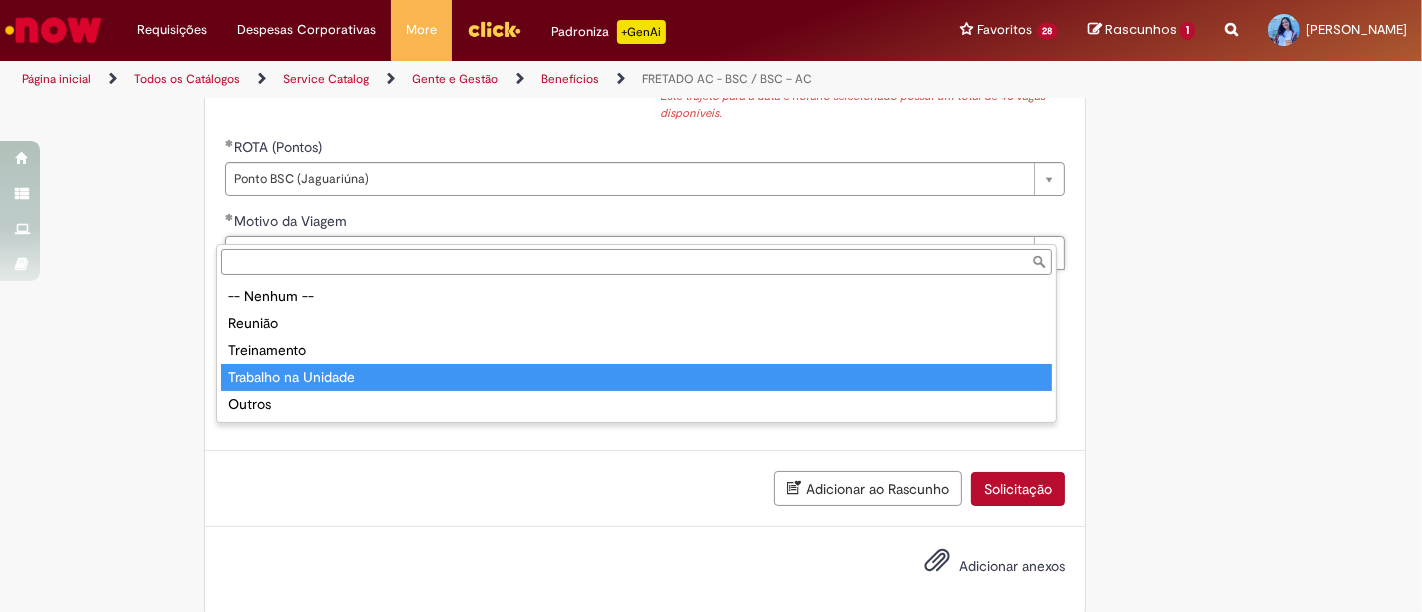type on "**********" 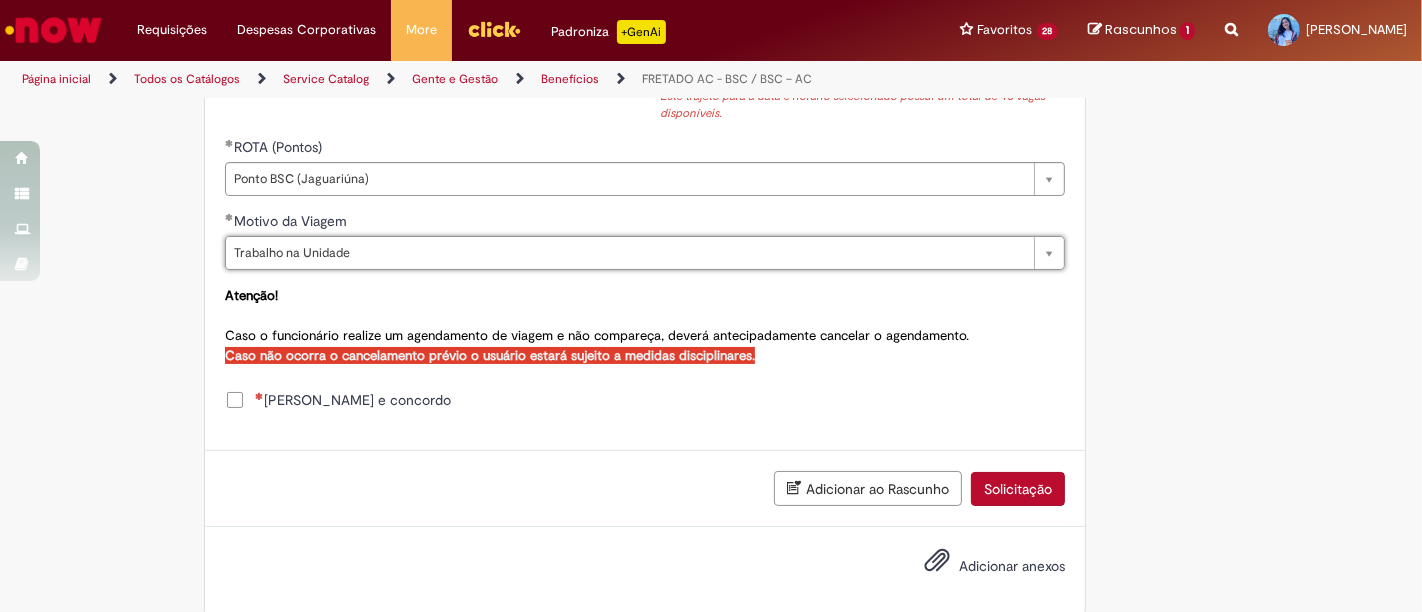 click on "[PERSON_NAME] e concordo" at bounding box center (338, 400) 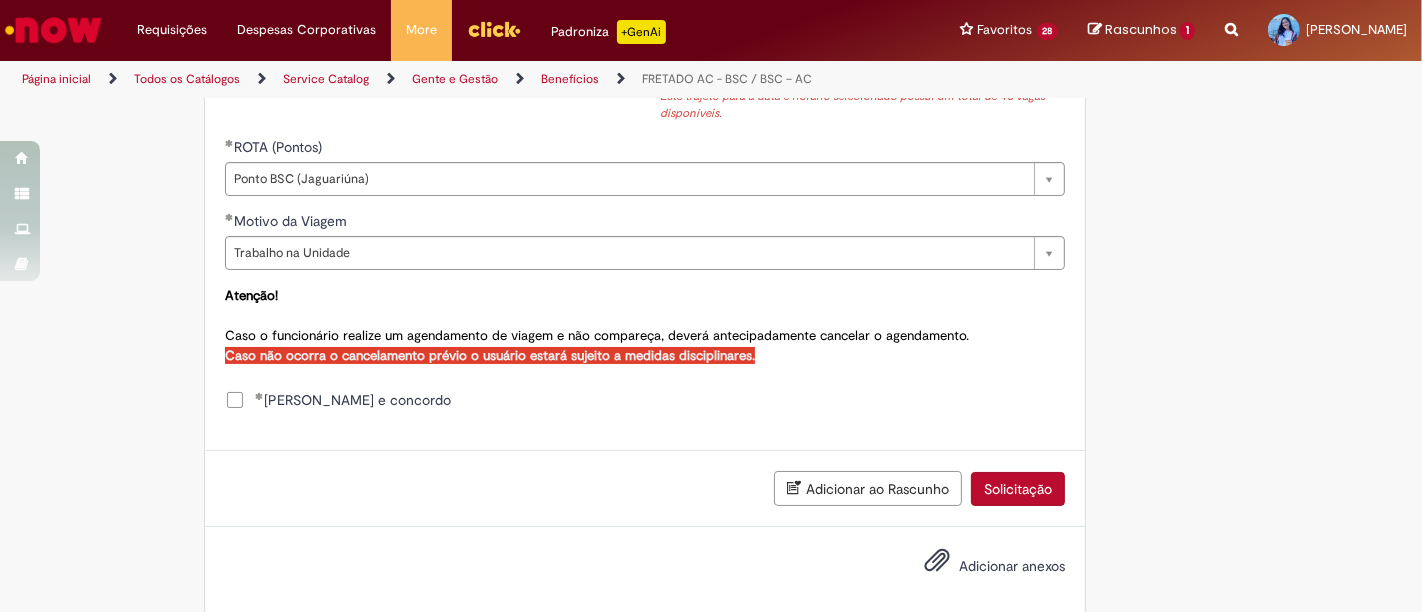 click on "[PERSON_NAME] e concordo" at bounding box center [353, 400] 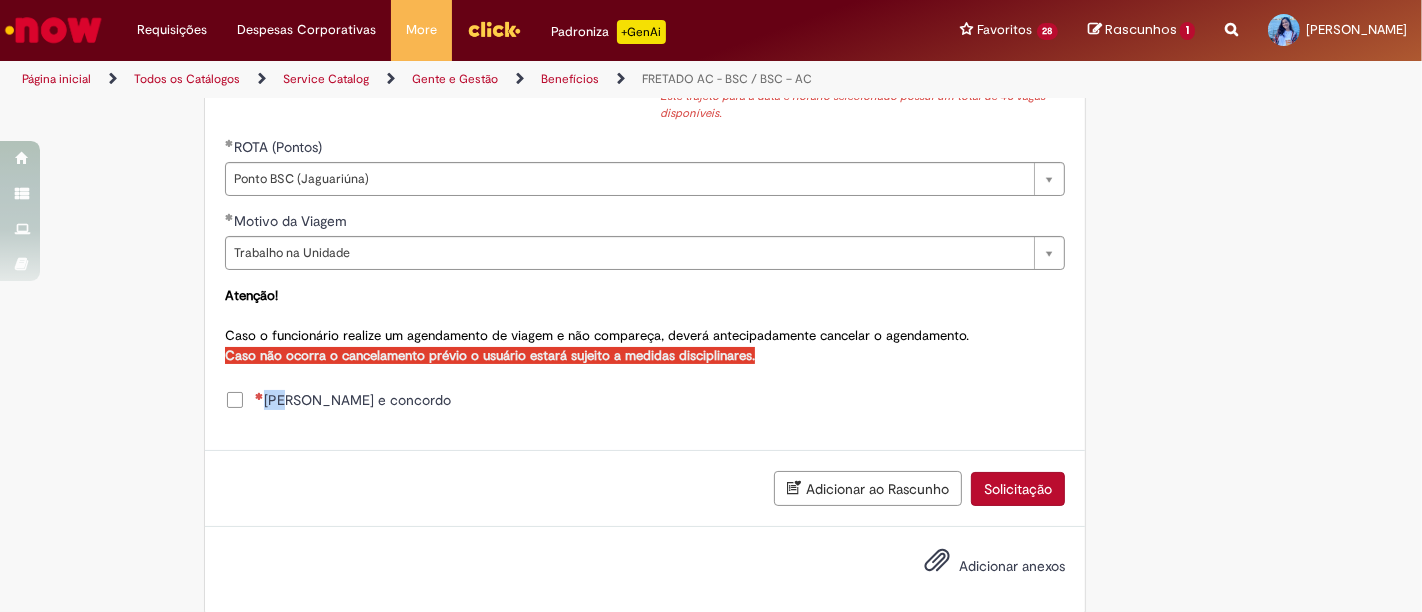 click on "[PERSON_NAME] e concordo" at bounding box center (353, 400) 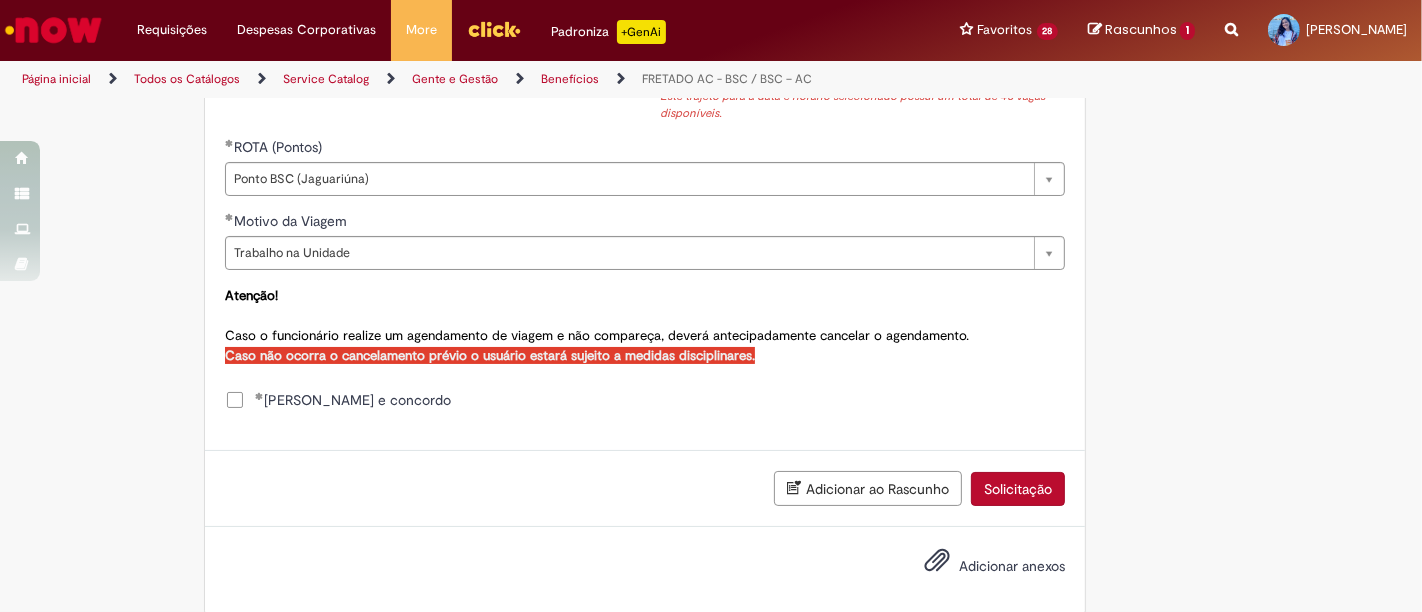 click on "**********" at bounding box center [613, -186] 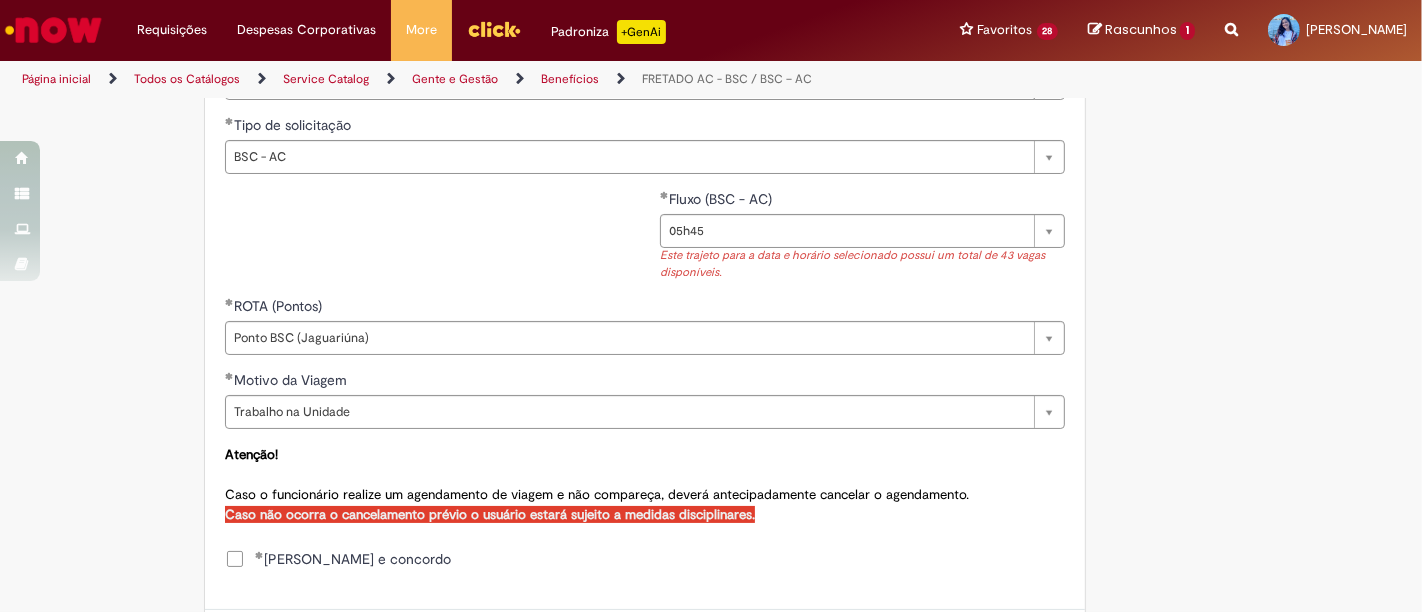 scroll, scrollTop: 997, scrollLeft: 0, axis: vertical 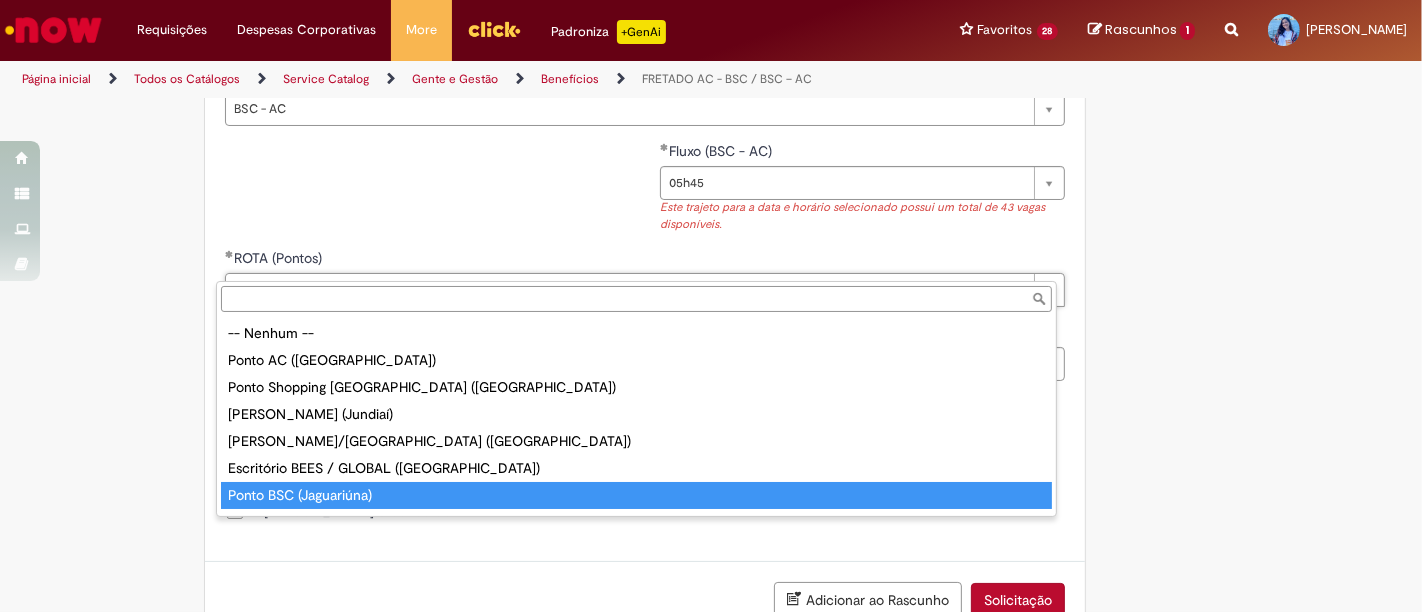 type on "**********" 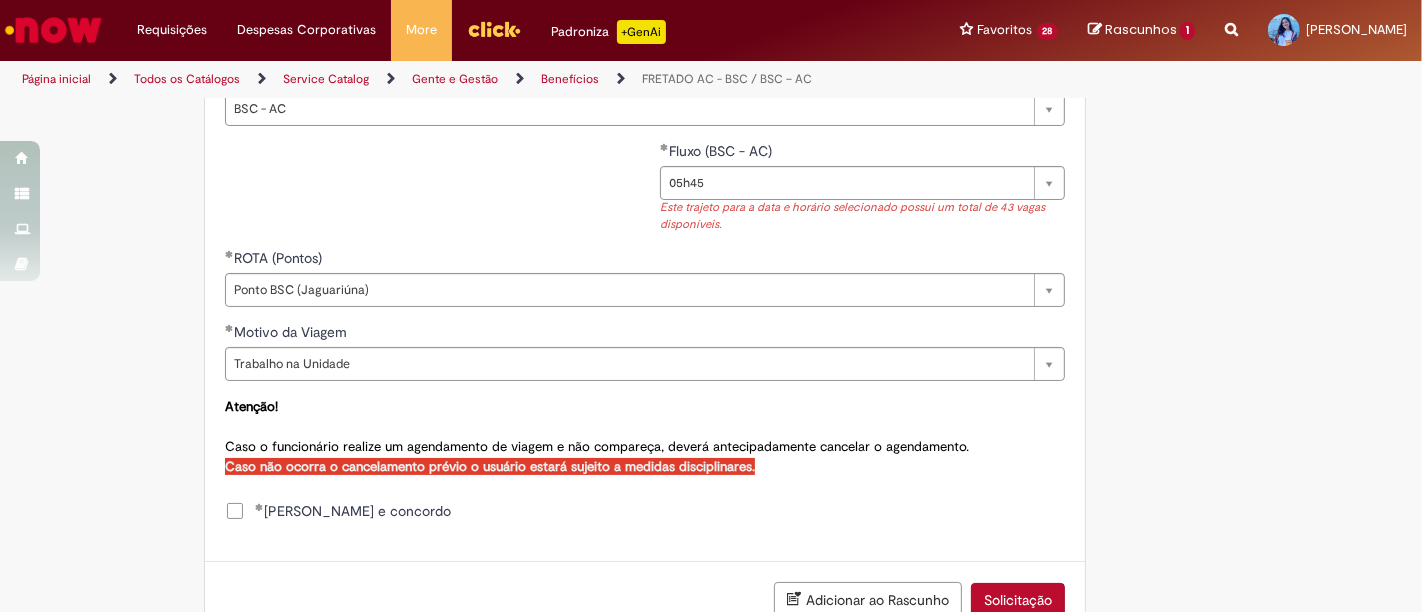 click on "**********" at bounding box center [711, -75] 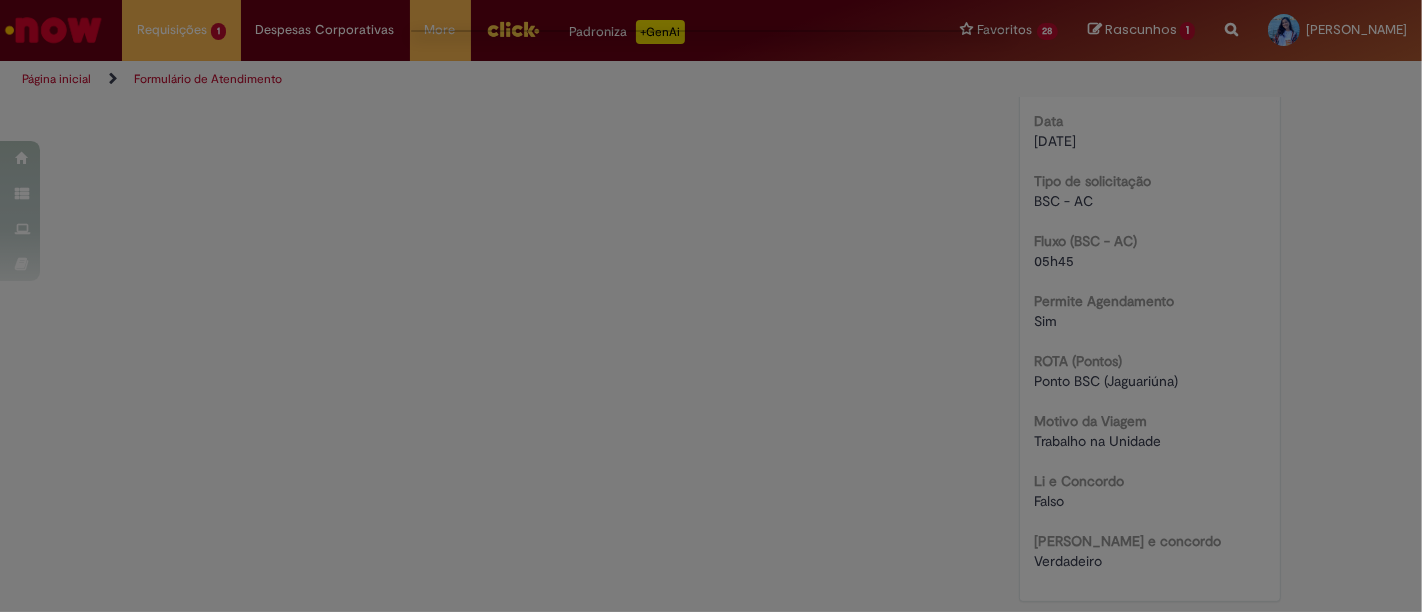scroll, scrollTop: 0, scrollLeft: 0, axis: both 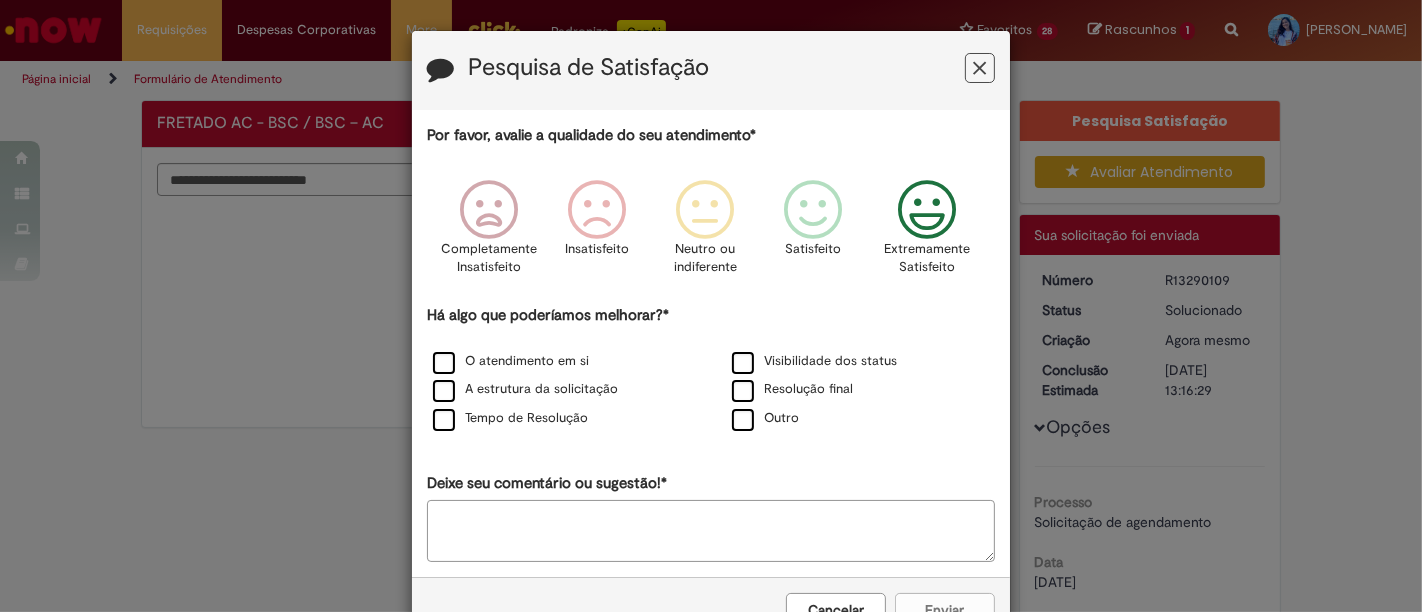 click at bounding box center (927, 210) 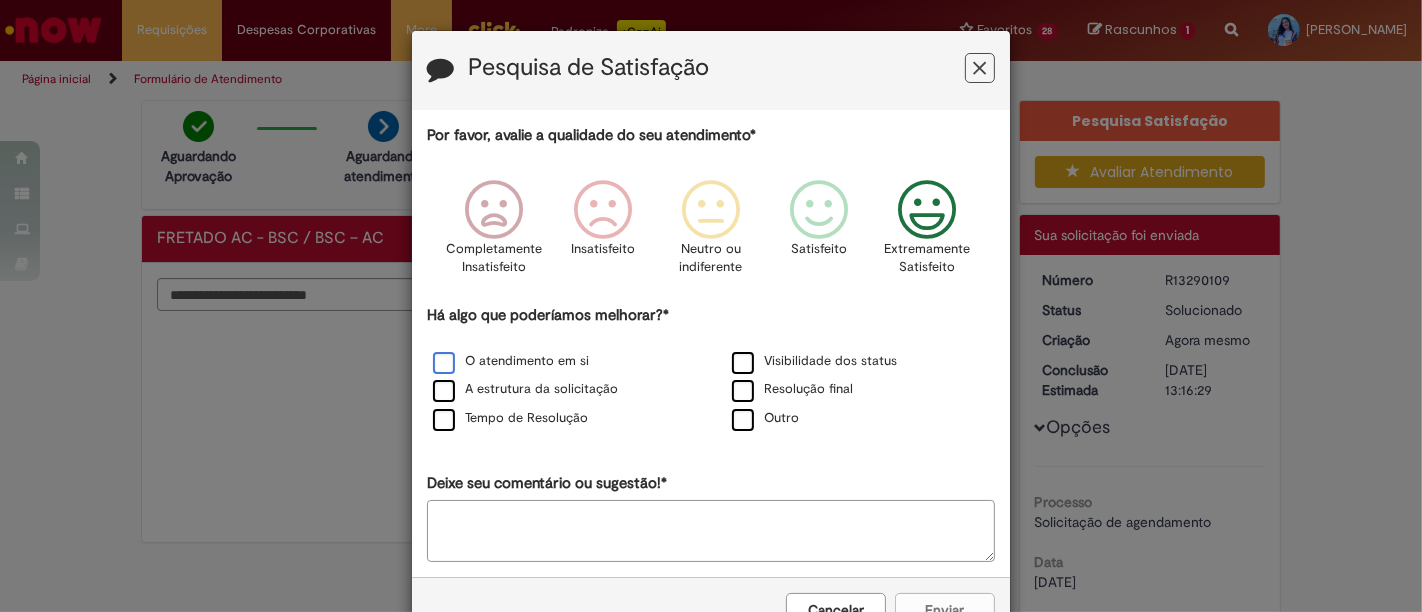 click on "O atendimento em si" at bounding box center [511, 361] 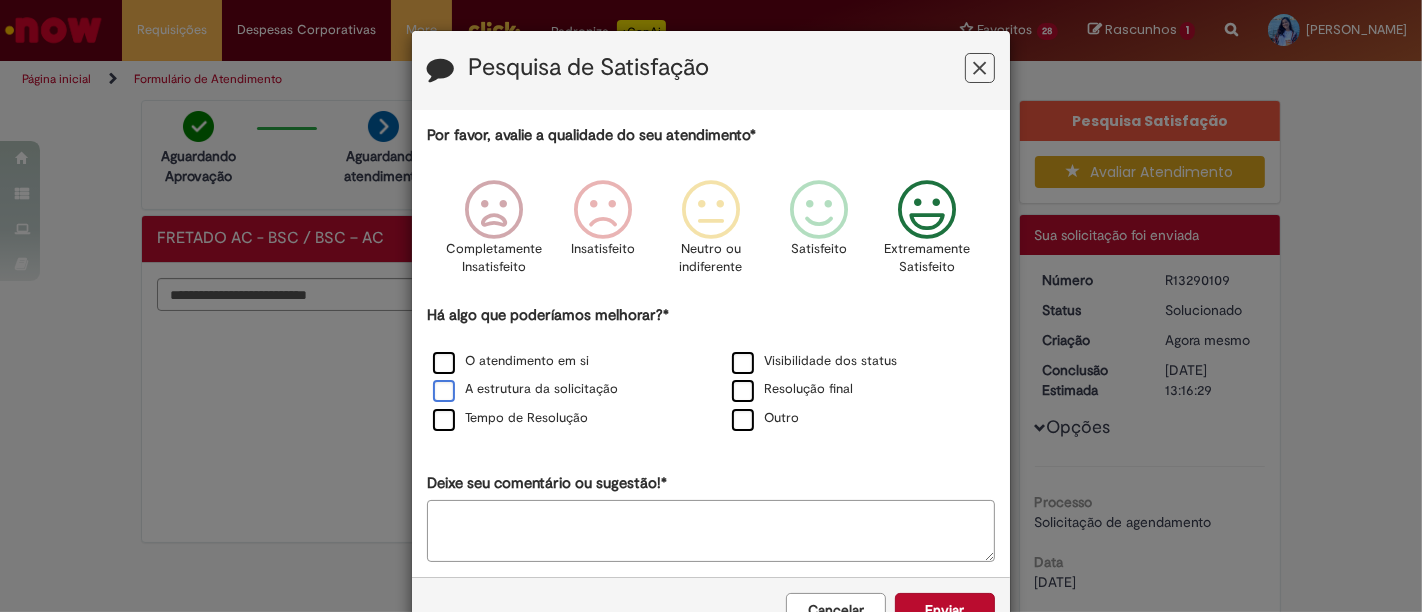 drag, startPoint x: 442, startPoint y: 383, endPoint x: 435, endPoint y: 411, distance: 28.86174 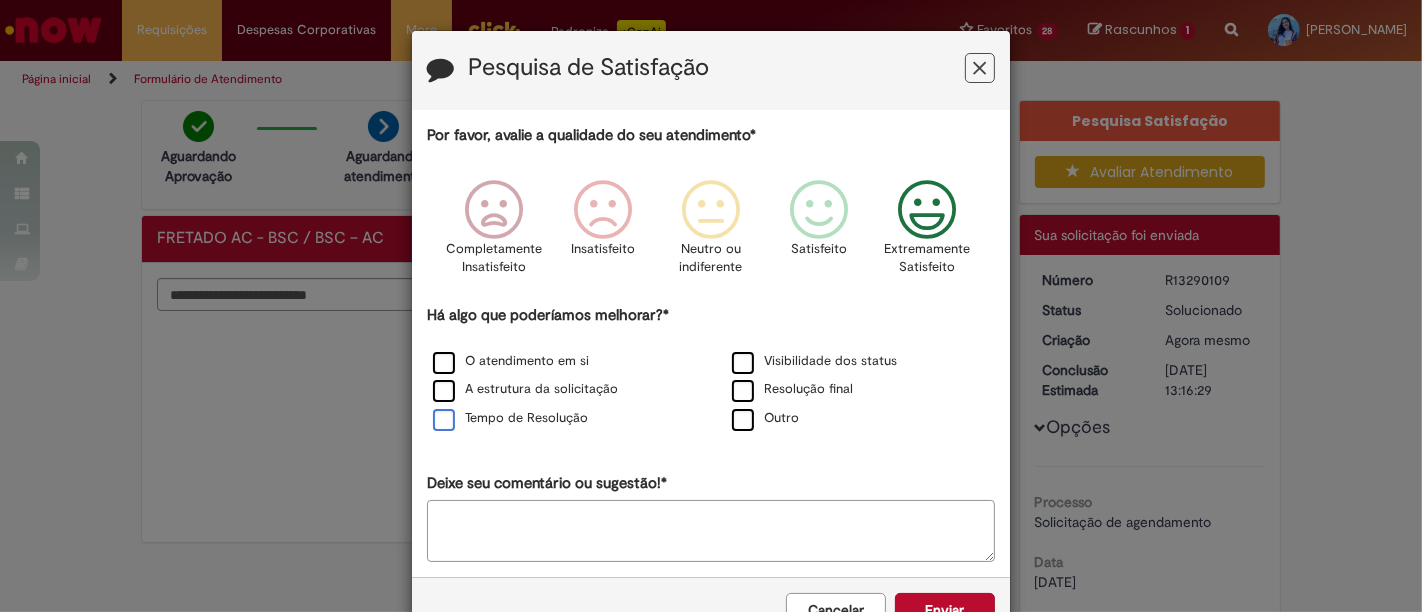 click on "A estrutura da solicitação" at bounding box center [525, 389] 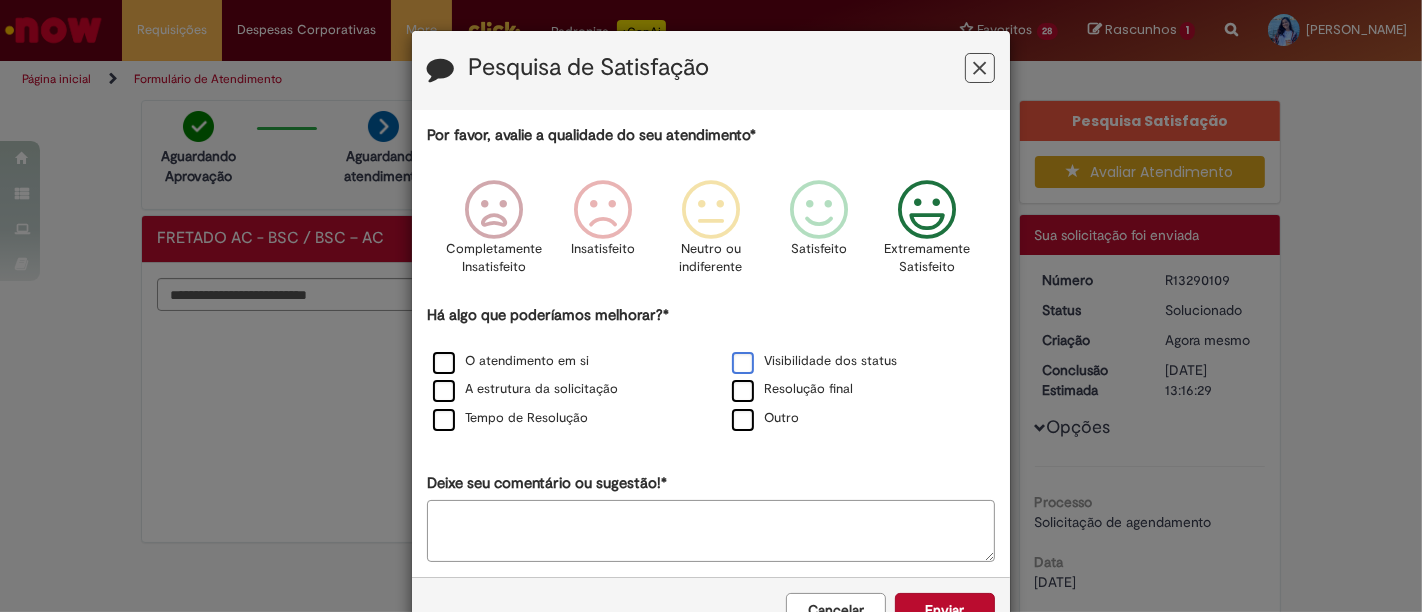 click on "Visibilidade dos status" at bounding box center [814, 361] 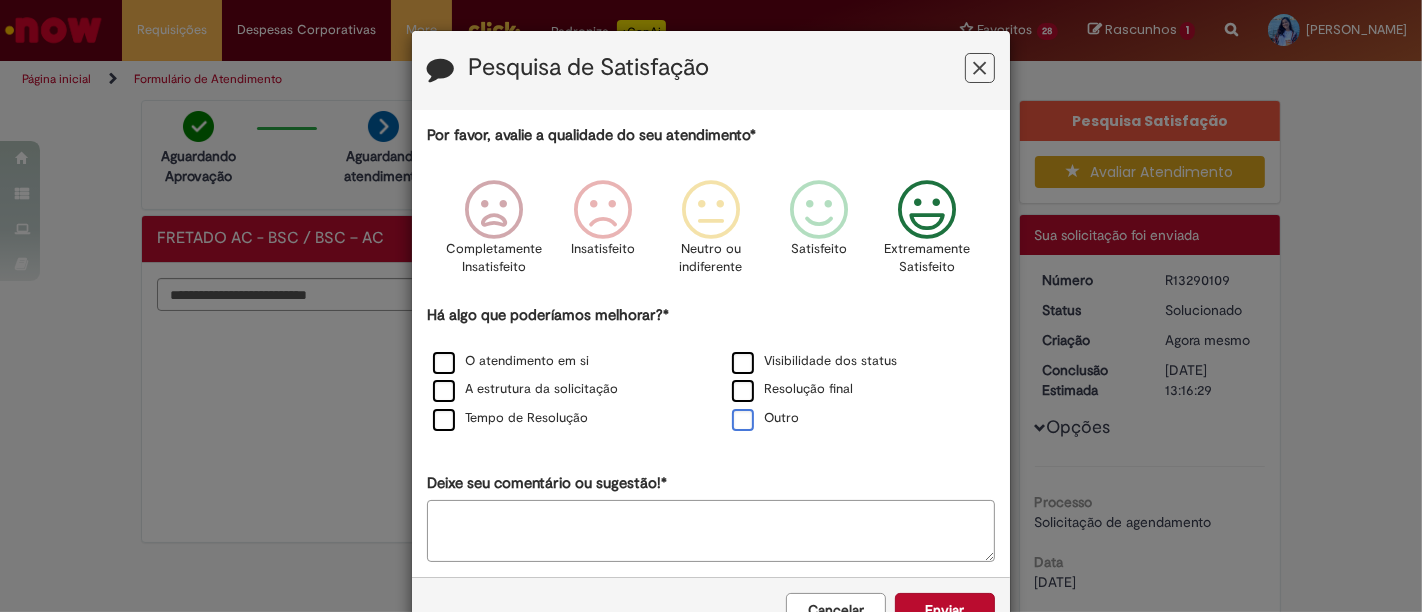 drag, startPoint x: 759, startPoint y: 392, endPoint x: 775, endPoint y: 416, distance: 28.84441 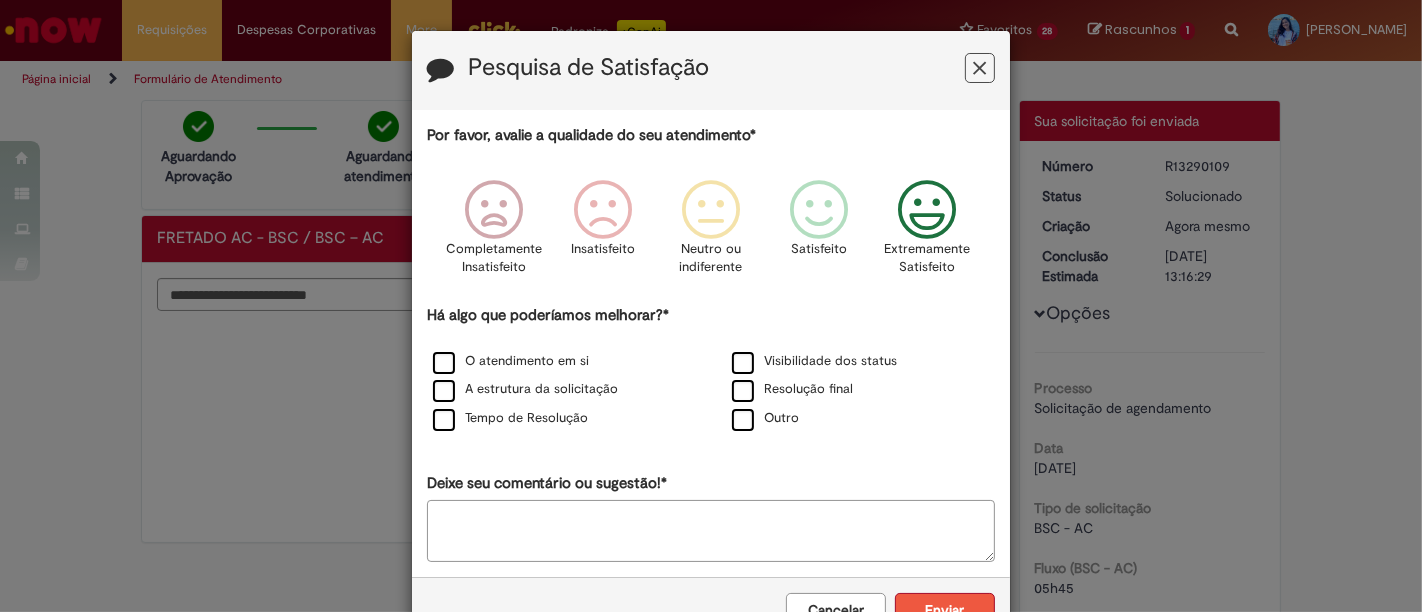click on "Enviar" at bounding box center (945, 610) 